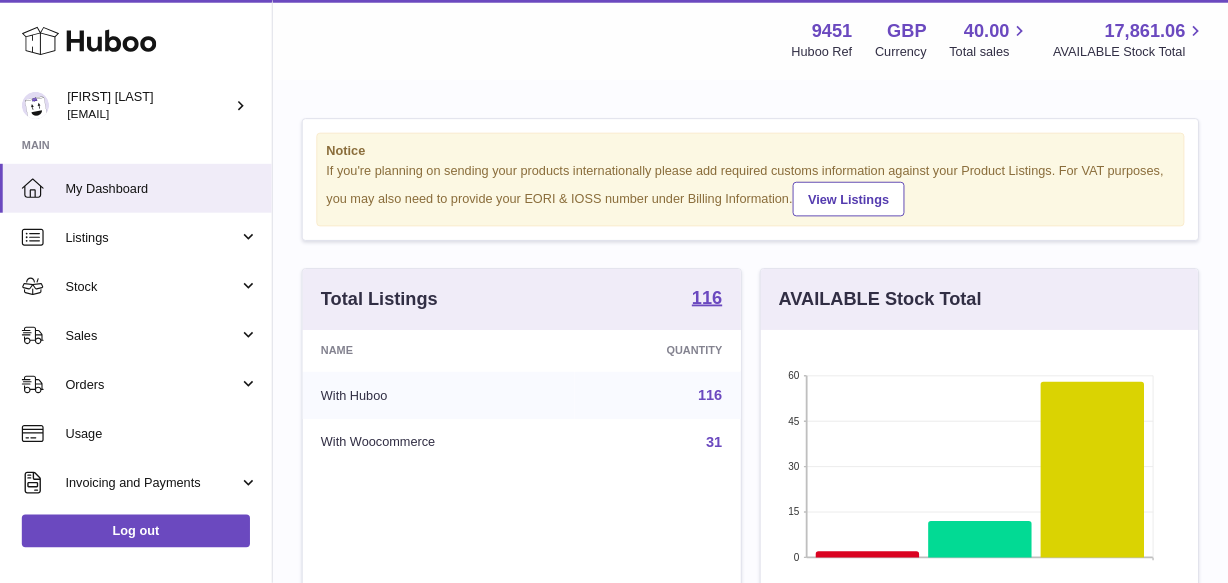 scroll, scrollTop: 0, scrollLeft: 0, axis: both 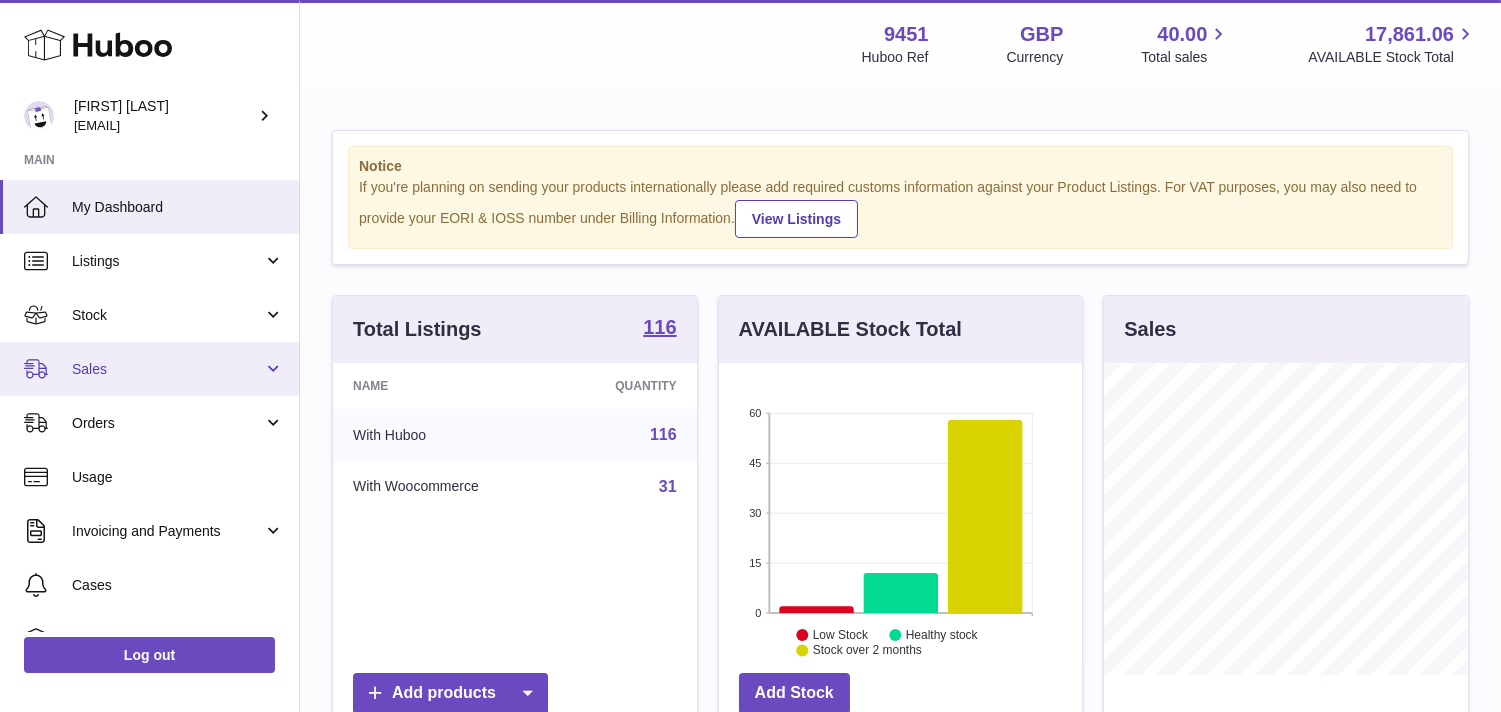 click on "Sales" at bounding box center (167, 369) 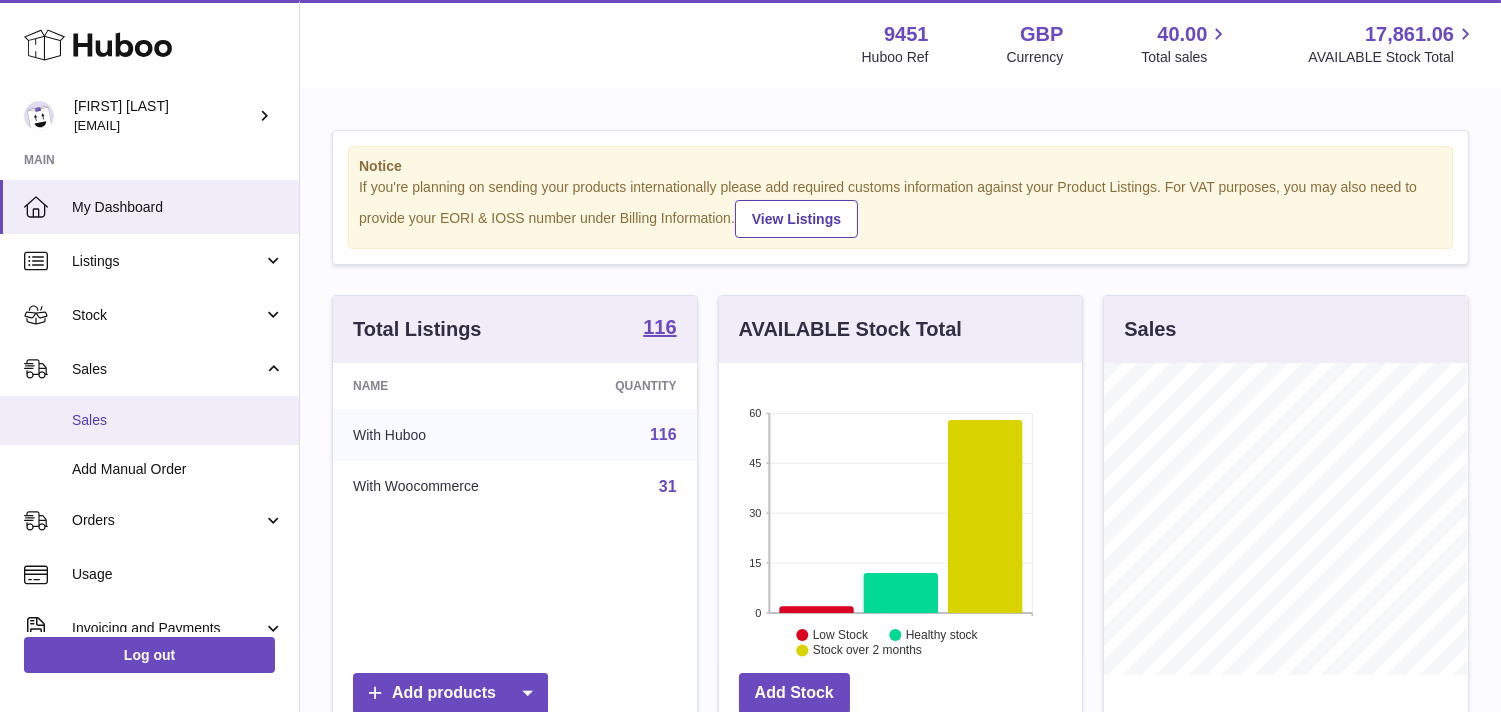 click on "Sales" at bounding box center [178, 420] 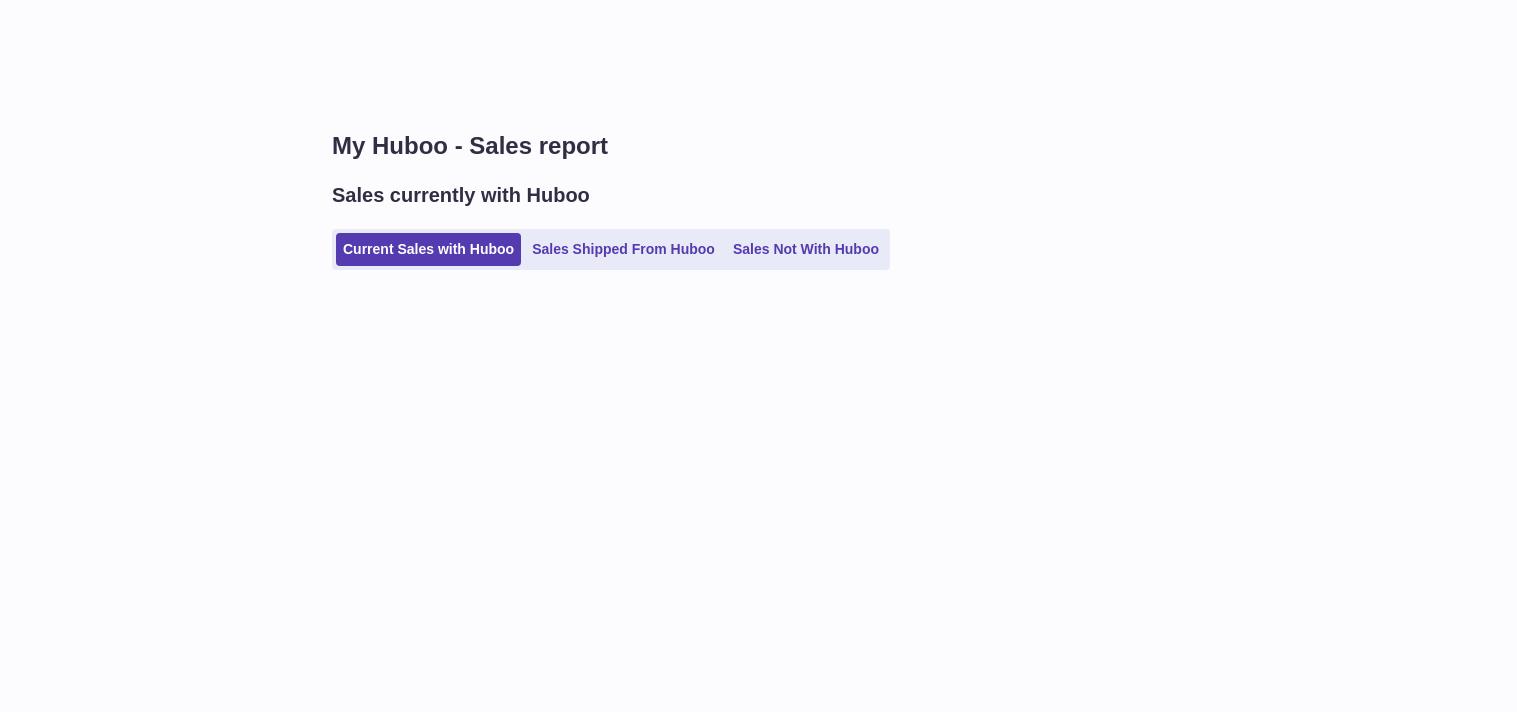 scroll, scrollTop: 0, scrollLeft: 0, axis: both 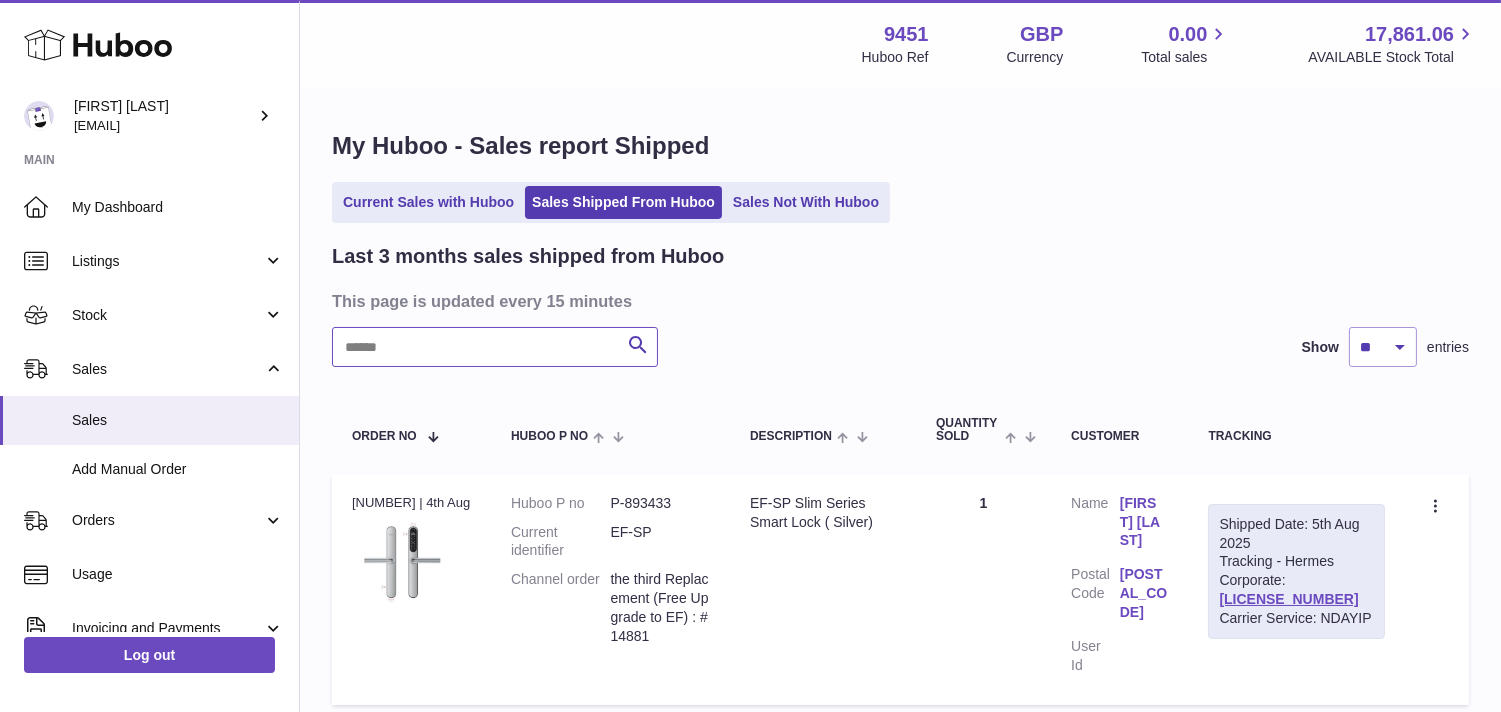 click at bounding box center [495, 347] 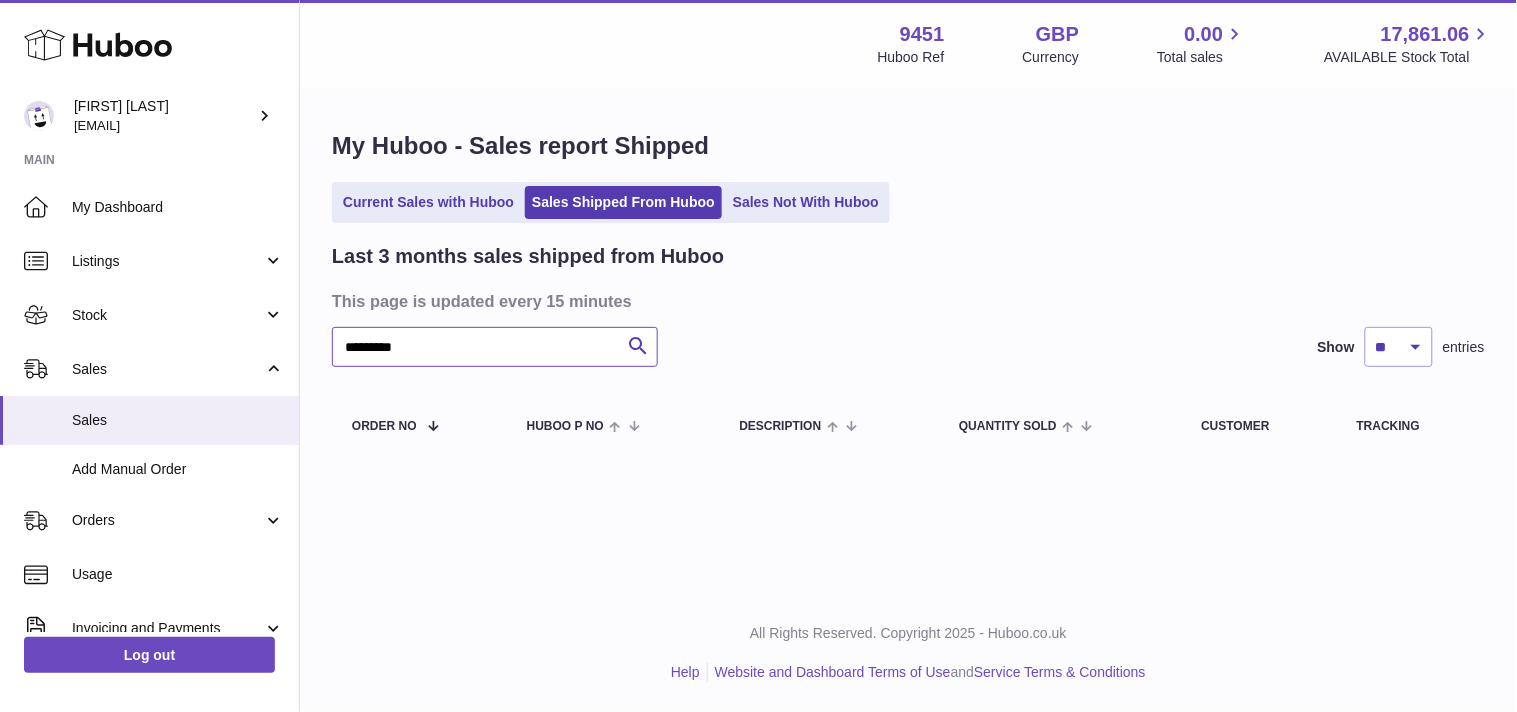 click on "*********" at bounding box center (495, 347) 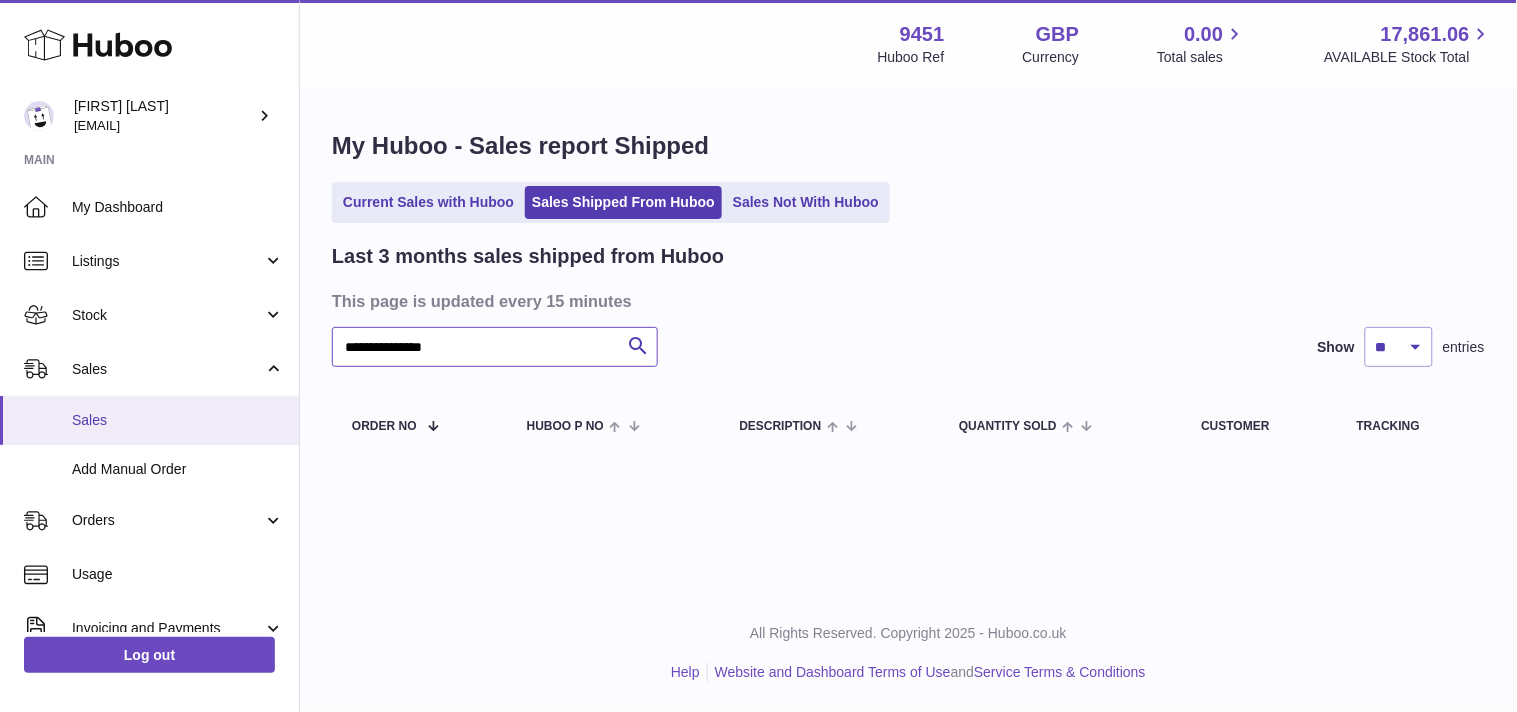 type on "**********" 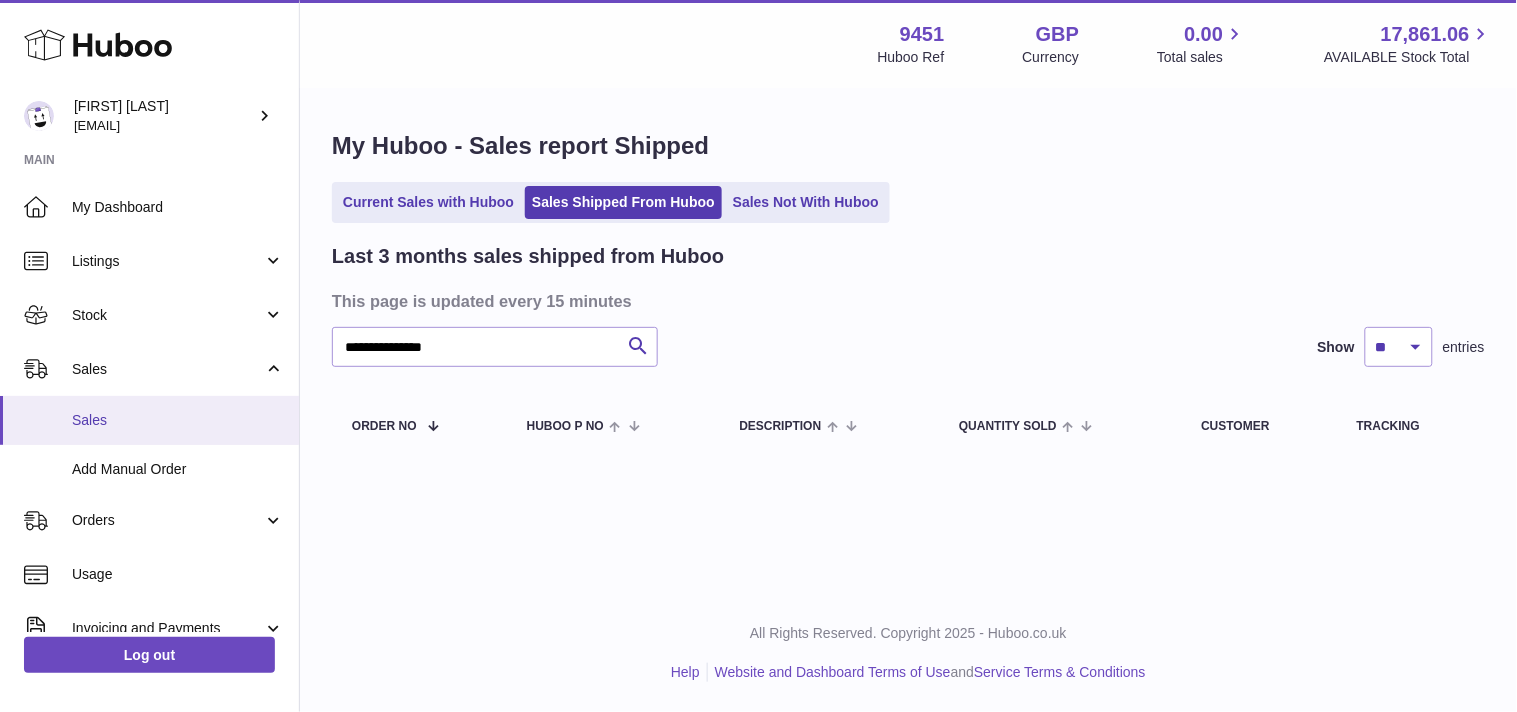 click on "Sales" at bounding box center (178, 420) 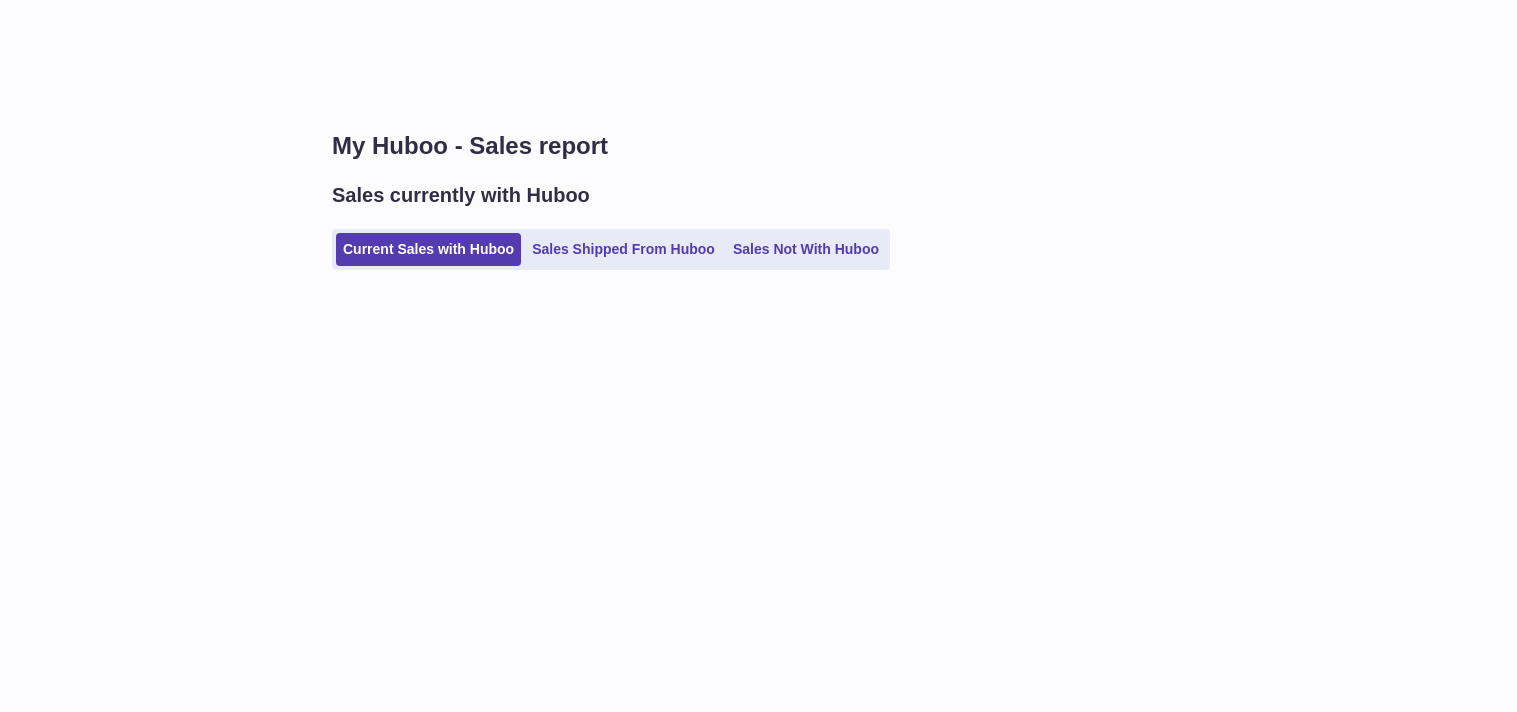 scroll, scrollTop: 0, scrollLeft: 0, axis: both 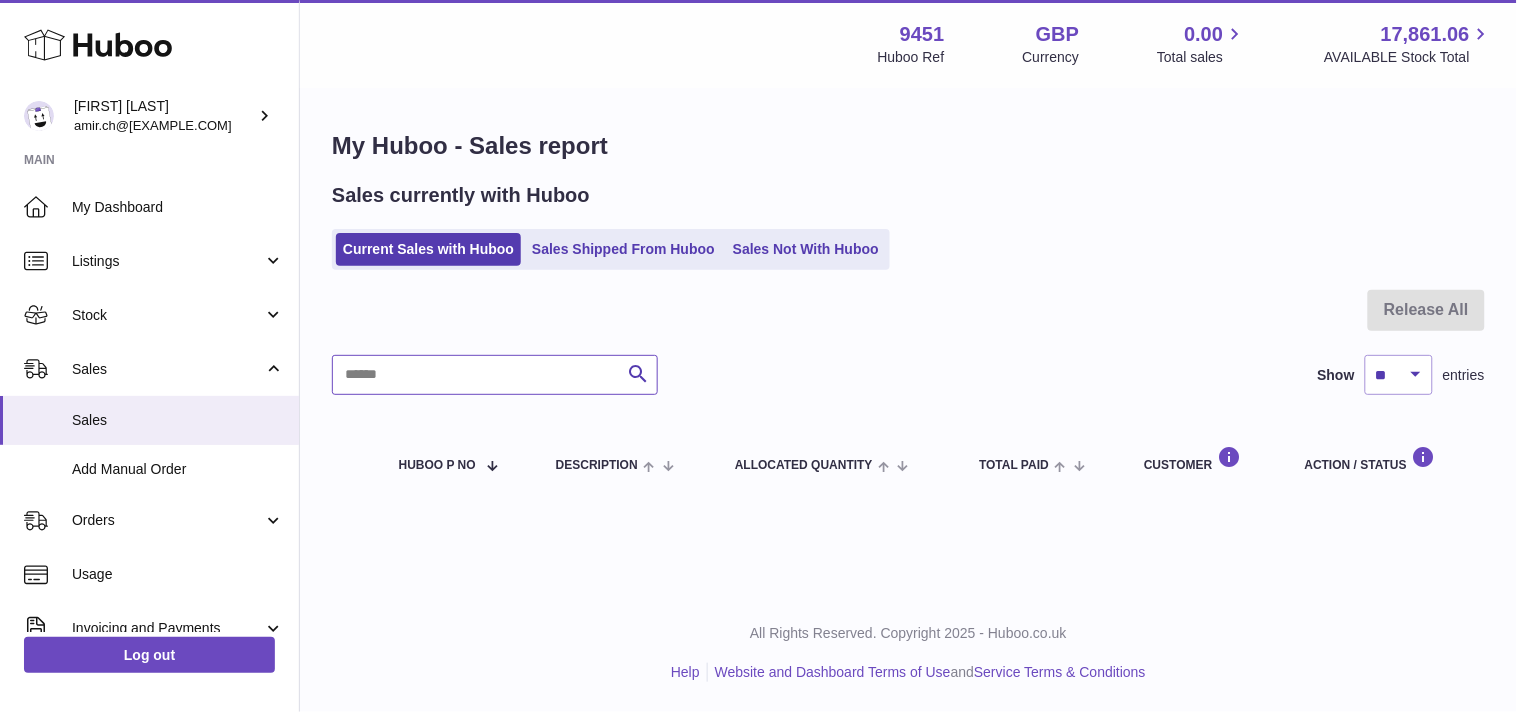 click at bounding box center [495, 375] 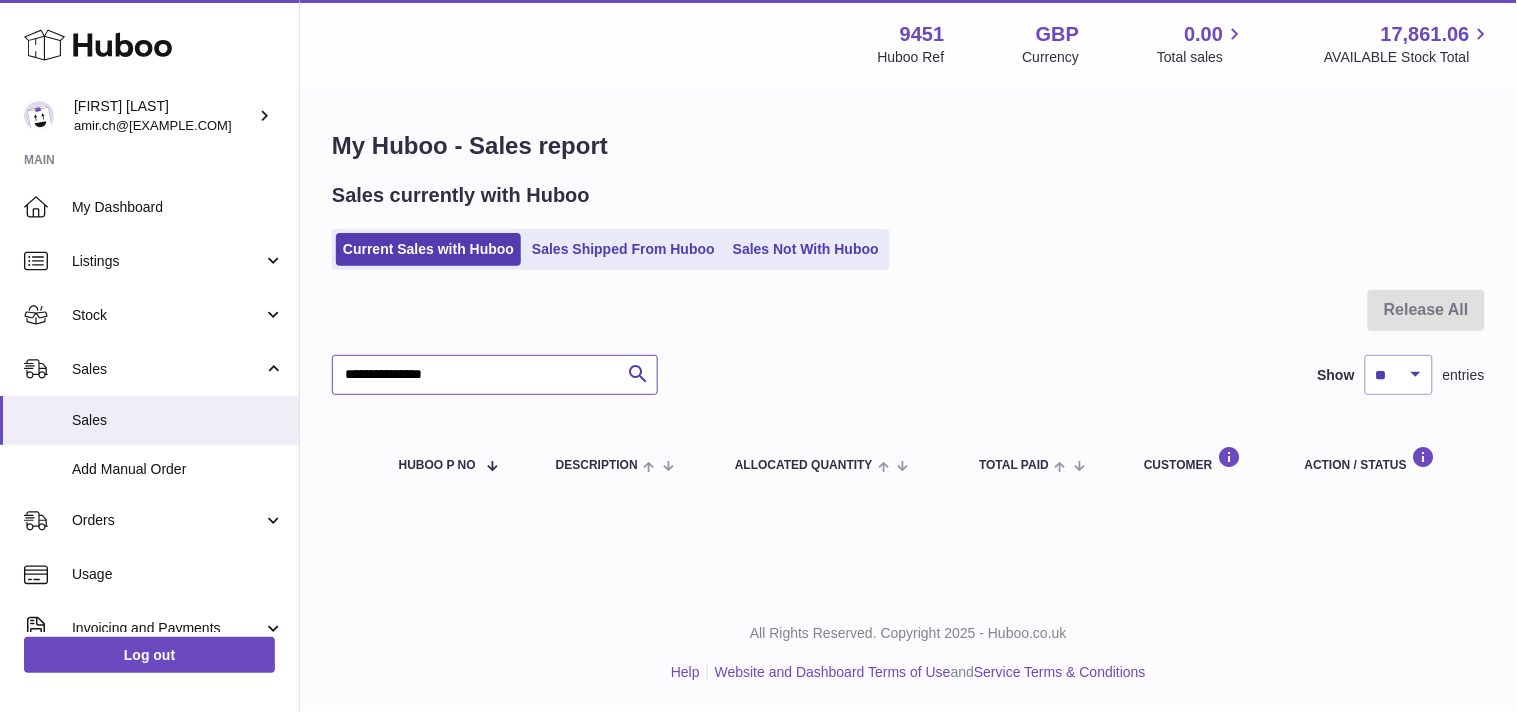 click on "**********" at bounding box center (495, 375) 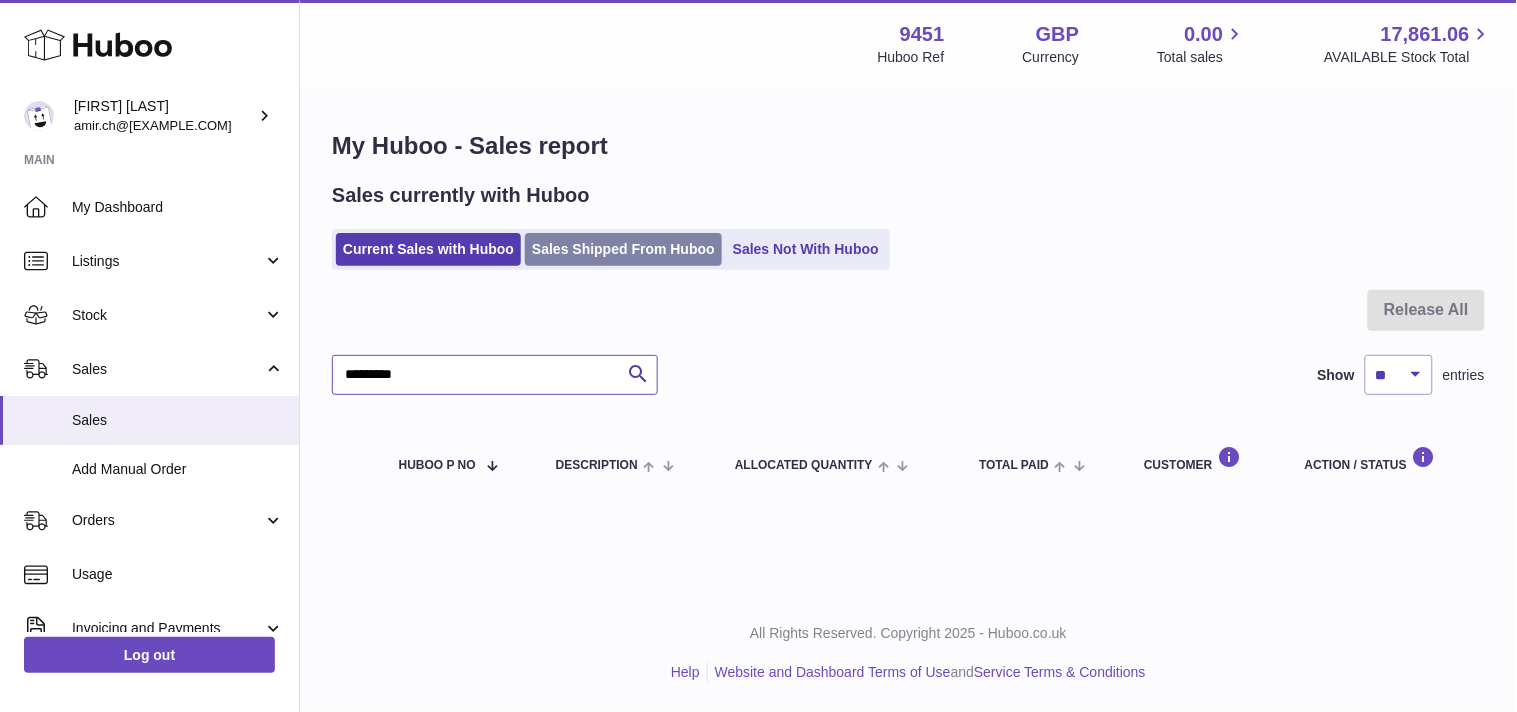 type on "*********" 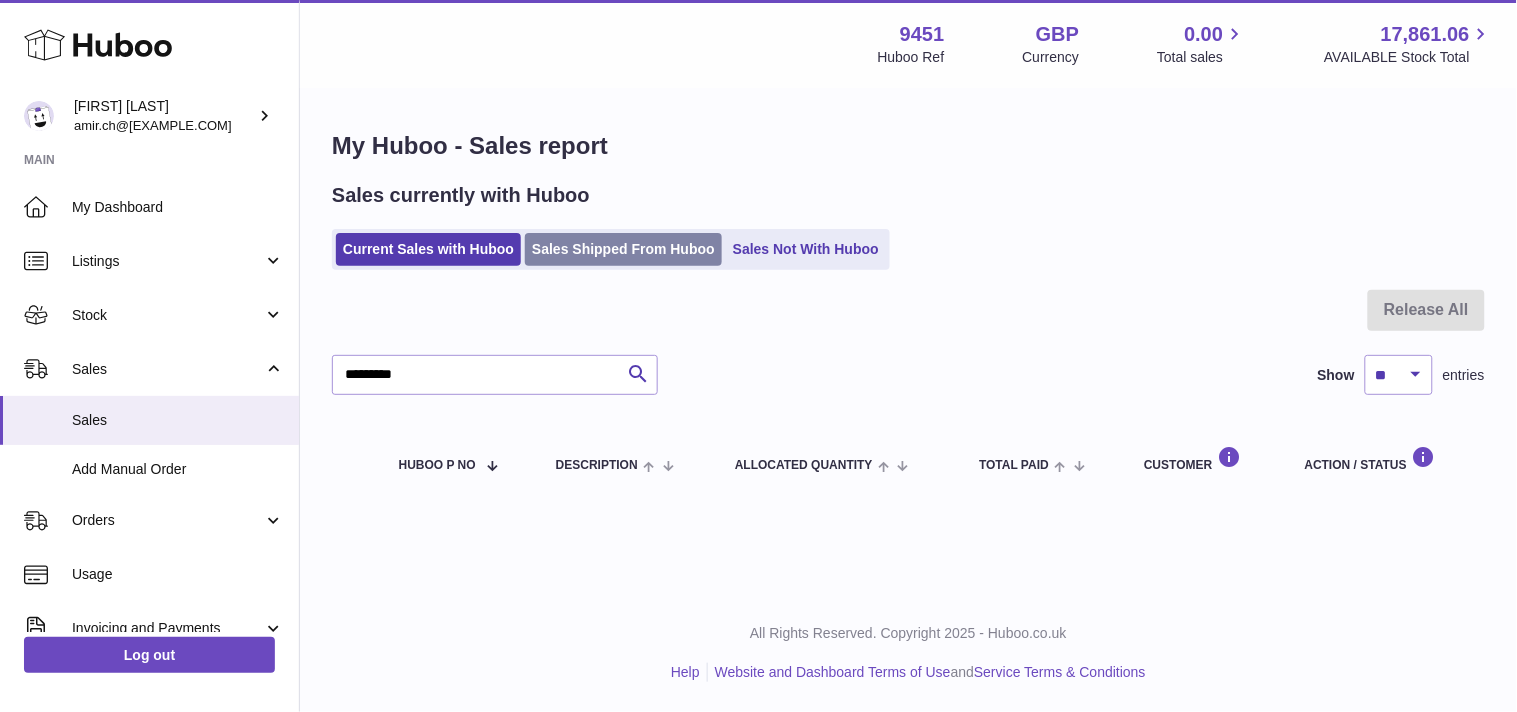 click on "Sales Shipped From Huboo" at bounding box center [623, 249] 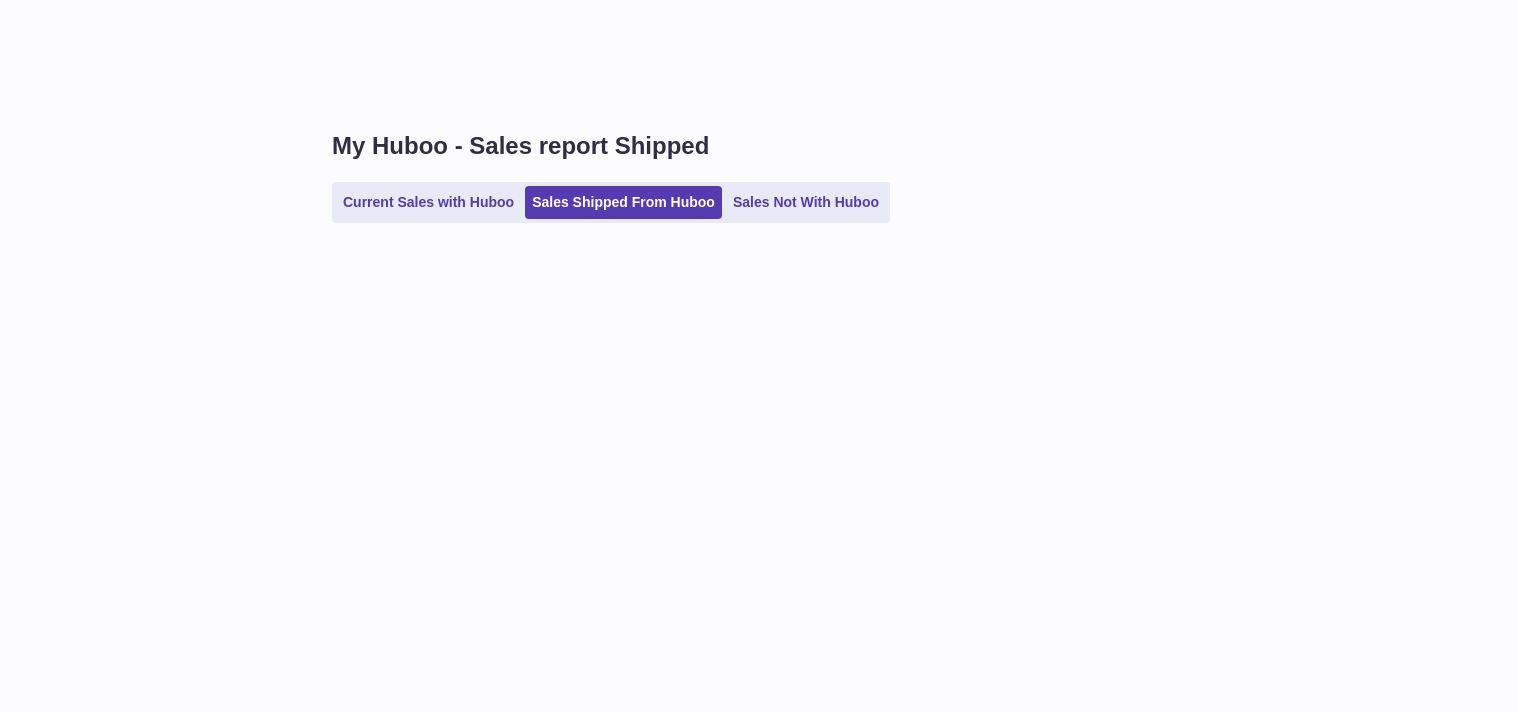 scroll, scrollTop: 0, scrollLeft: 0, axis: both 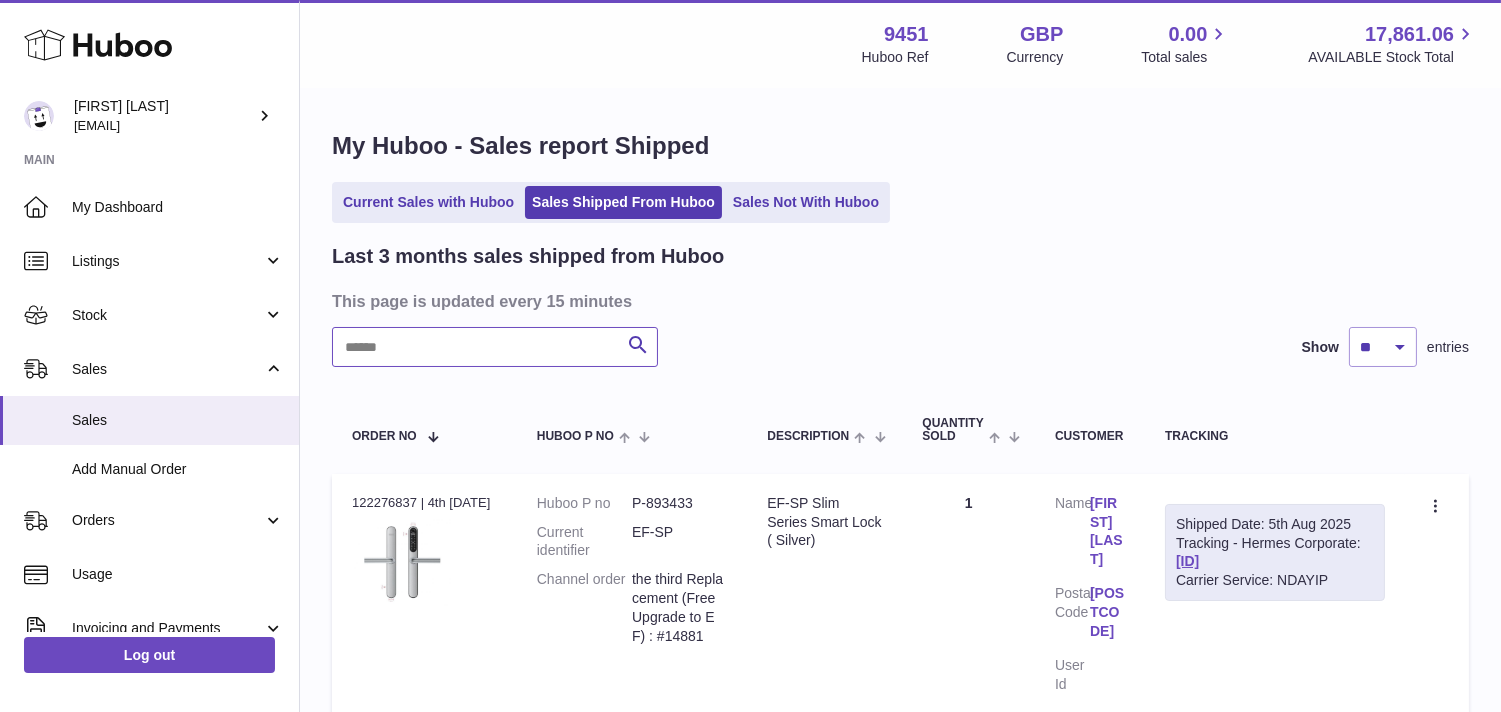 click at bounding box center [495, 347] 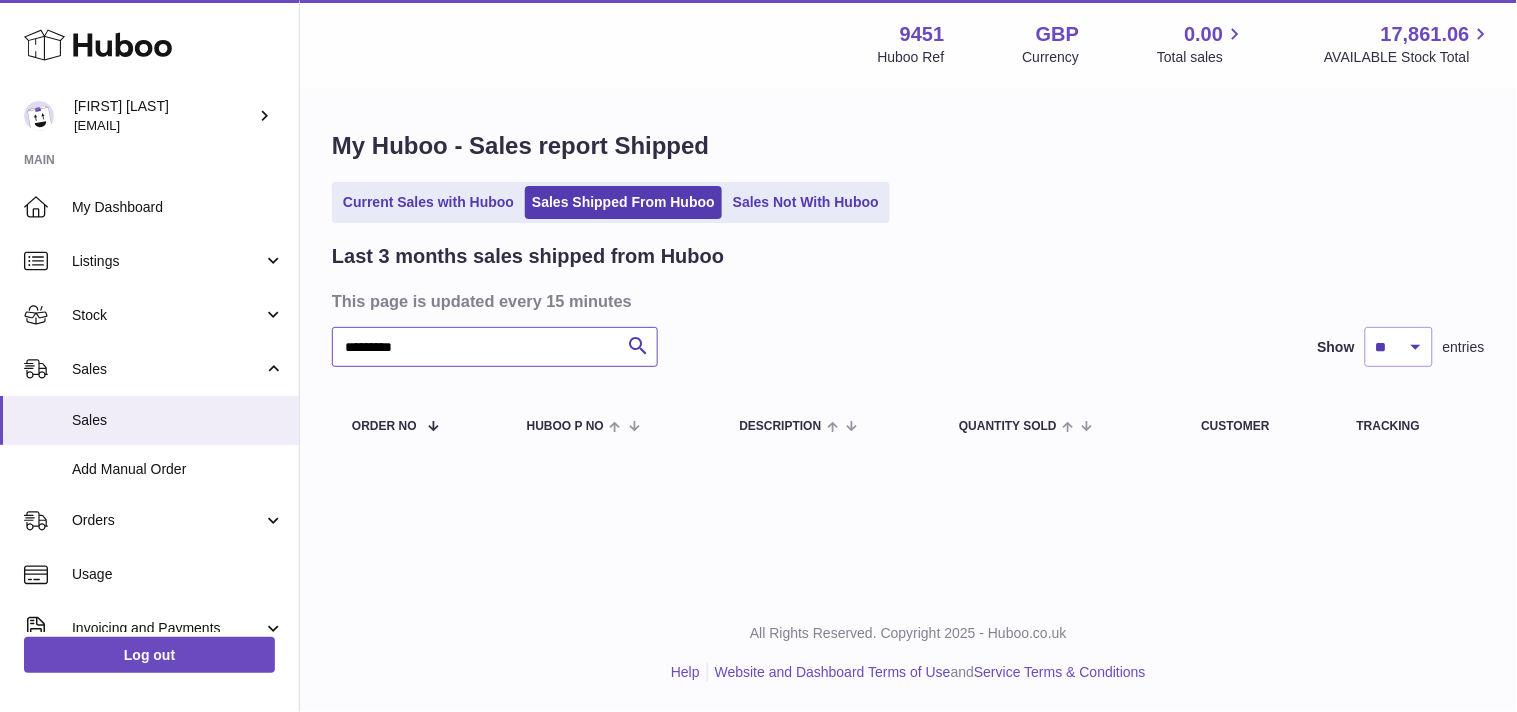 type on "*********" 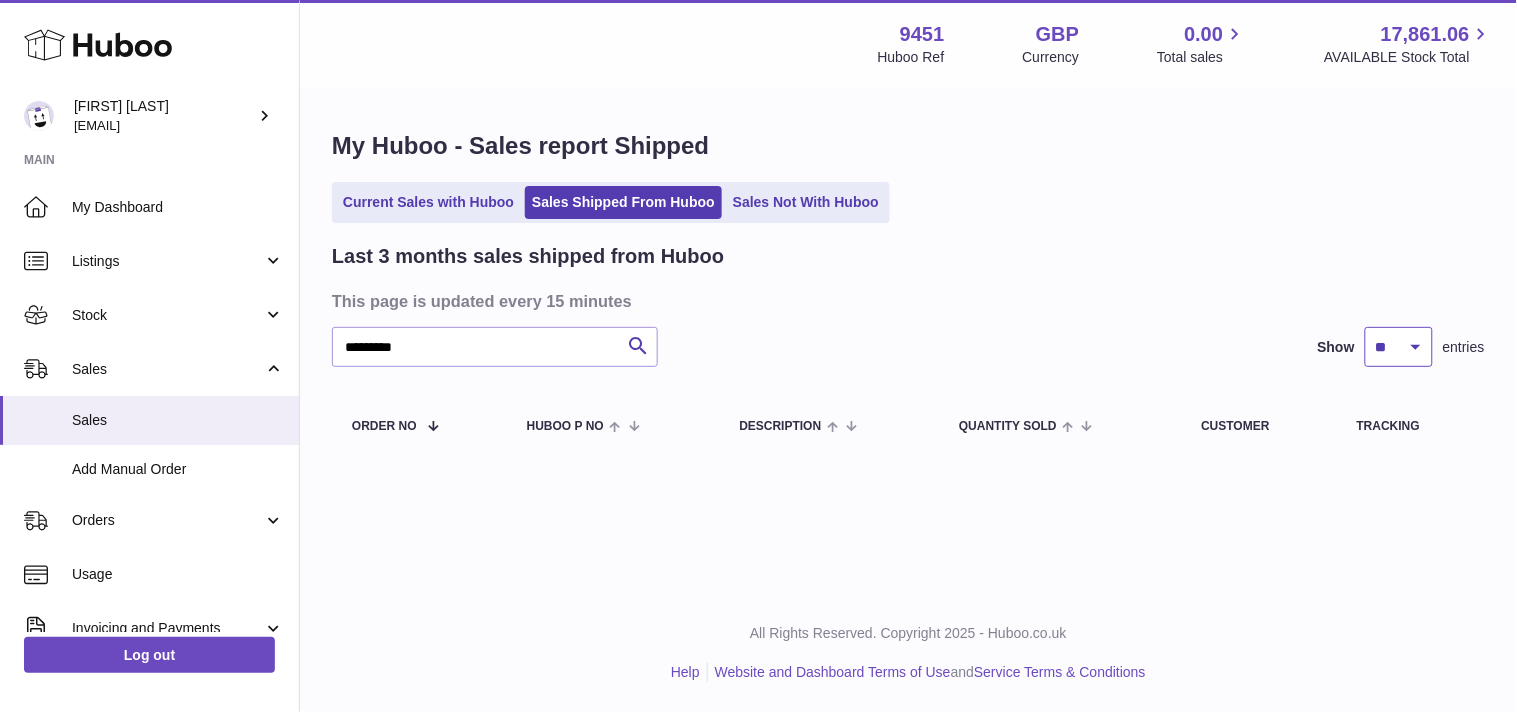 click on "** ** **" at bounding box center [1399, 347] 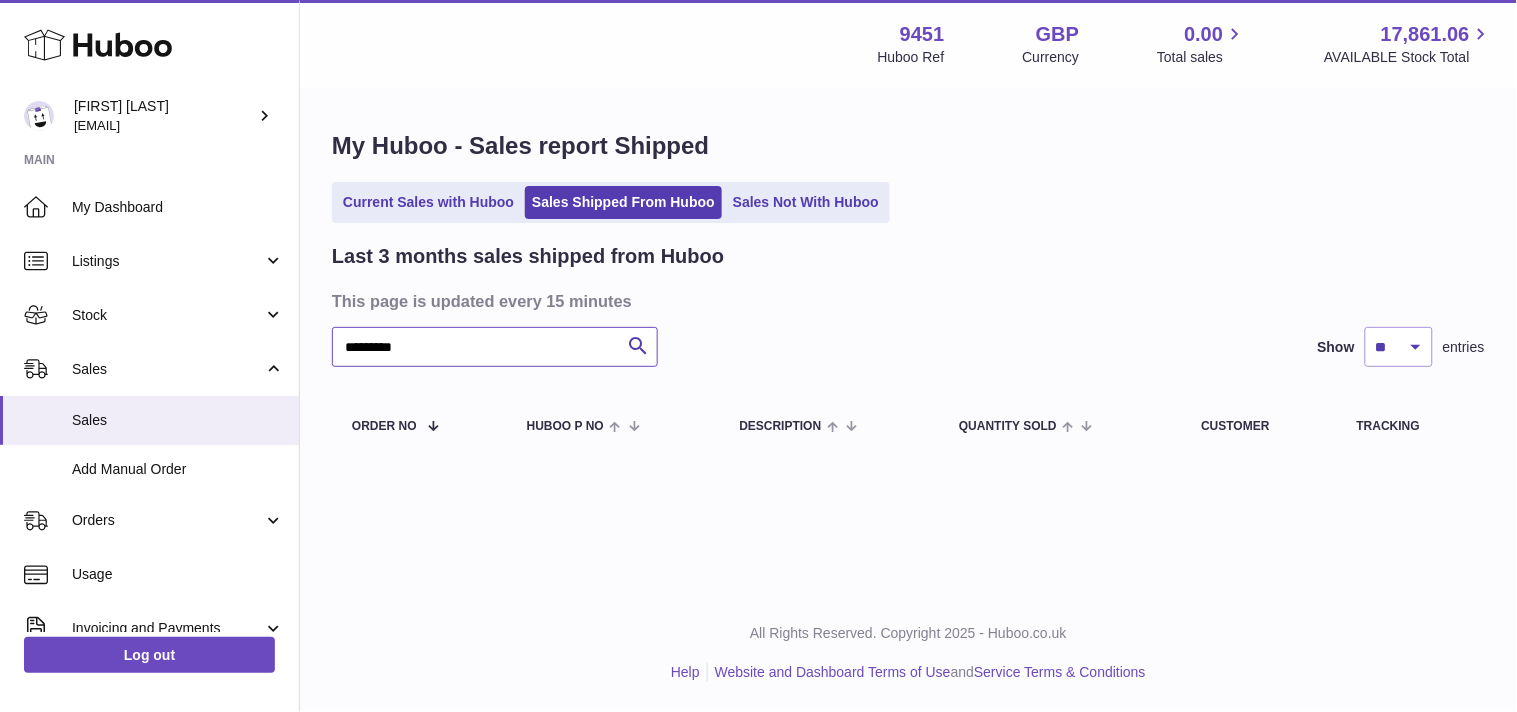 click on "*********" at bounding box center (495, 347) 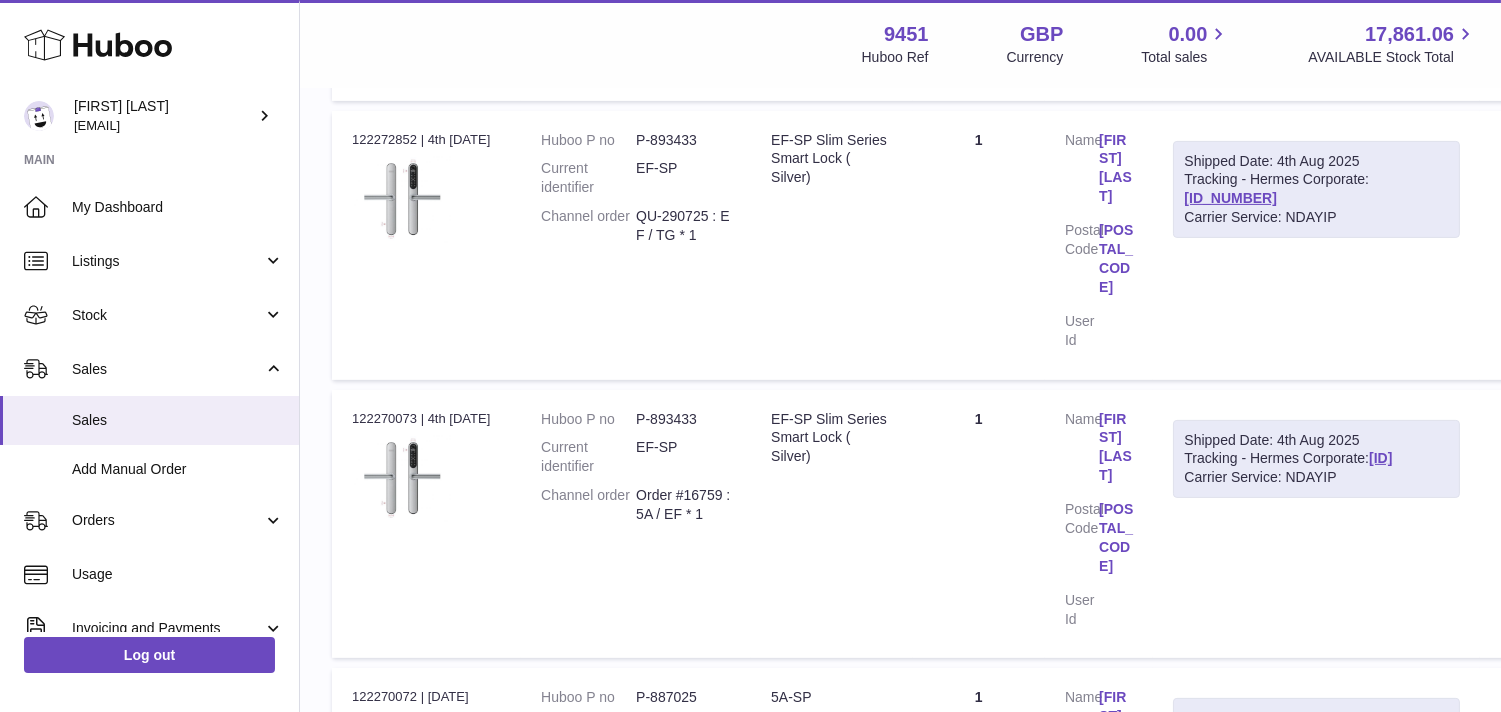scroll, scrollTop: 0, scrollLeft: 0, axis: both 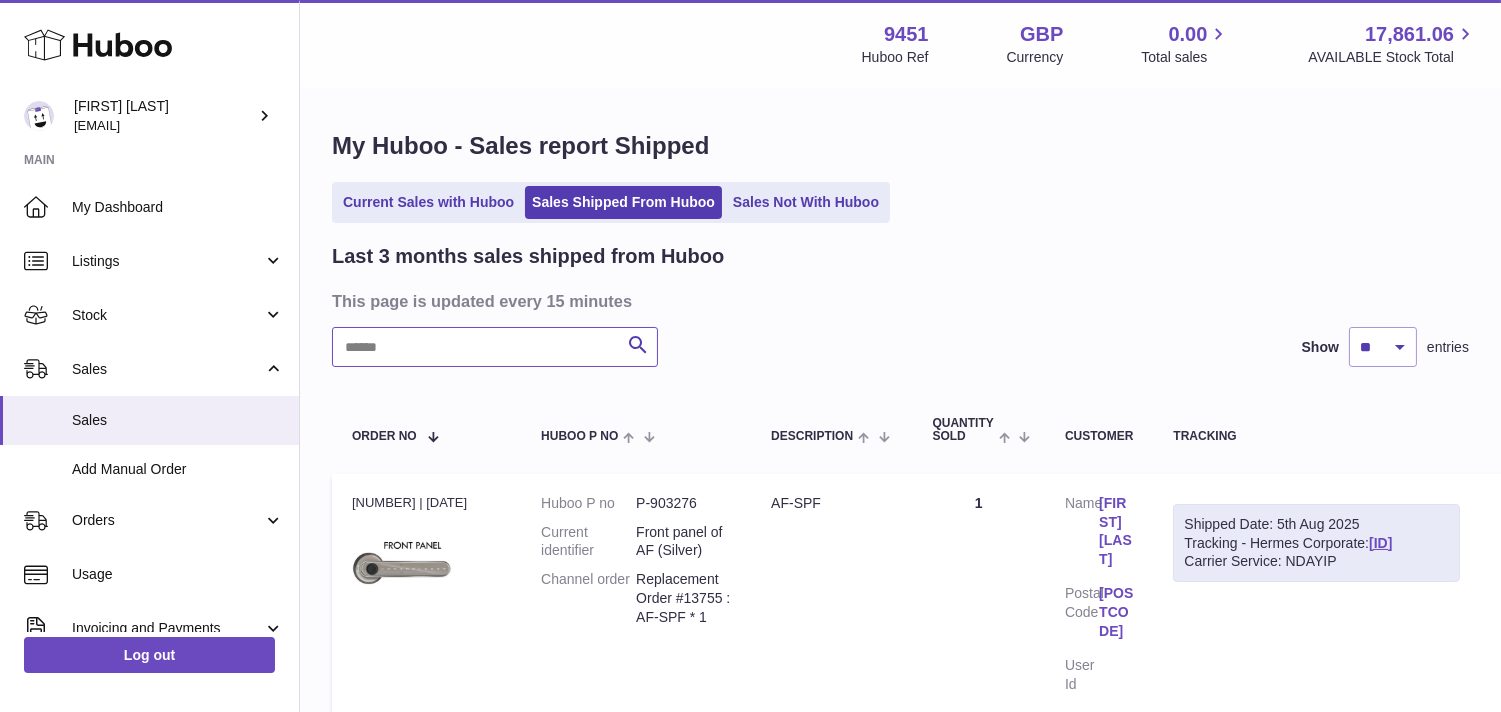 click at bounding box center [495, 347] 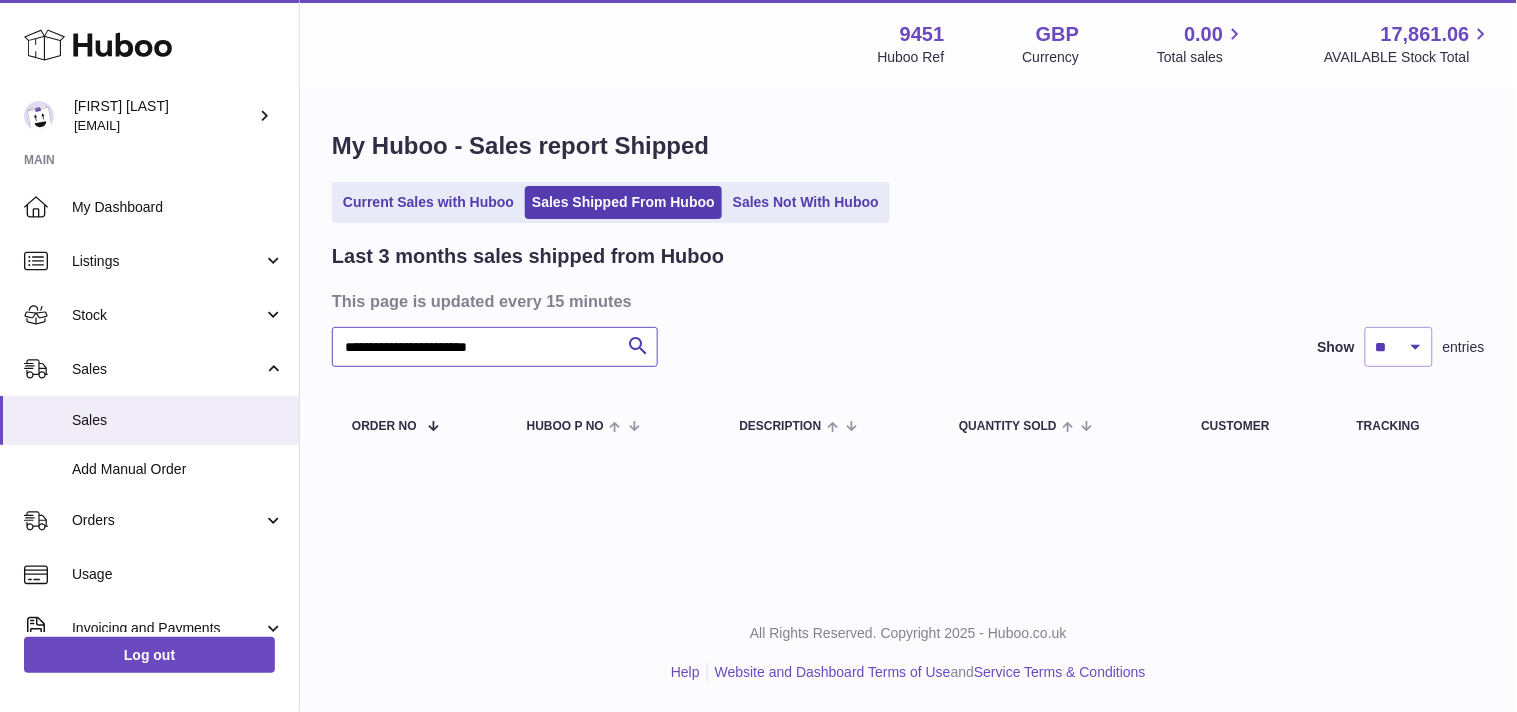drag, startPoint x: 430, startPoint y: 344, endPoint x: 341, endPoint y: 331, distance: 89.94443 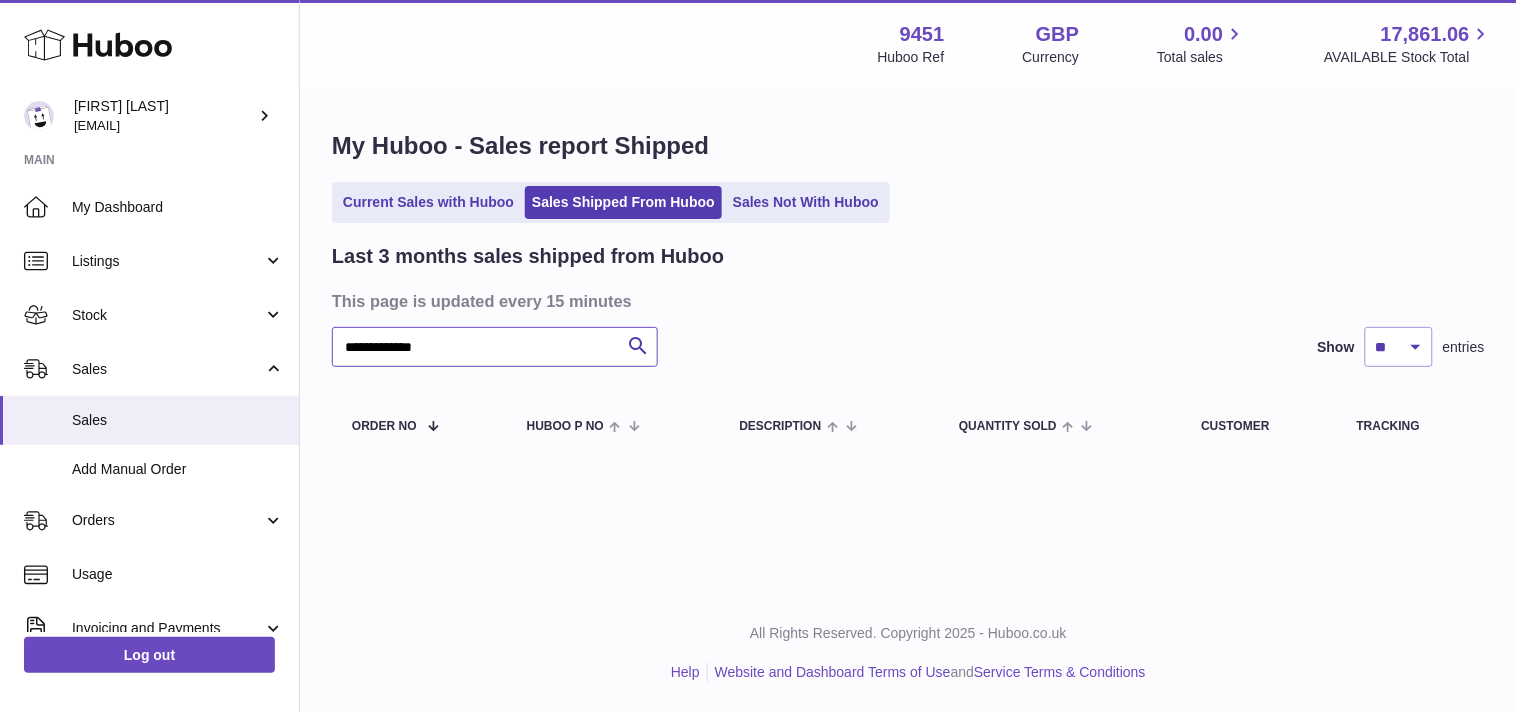 drag, startPoint x: 465, startPoint y: 340, endPoint x: 374, endPoint y: 336, distance: 91.08787 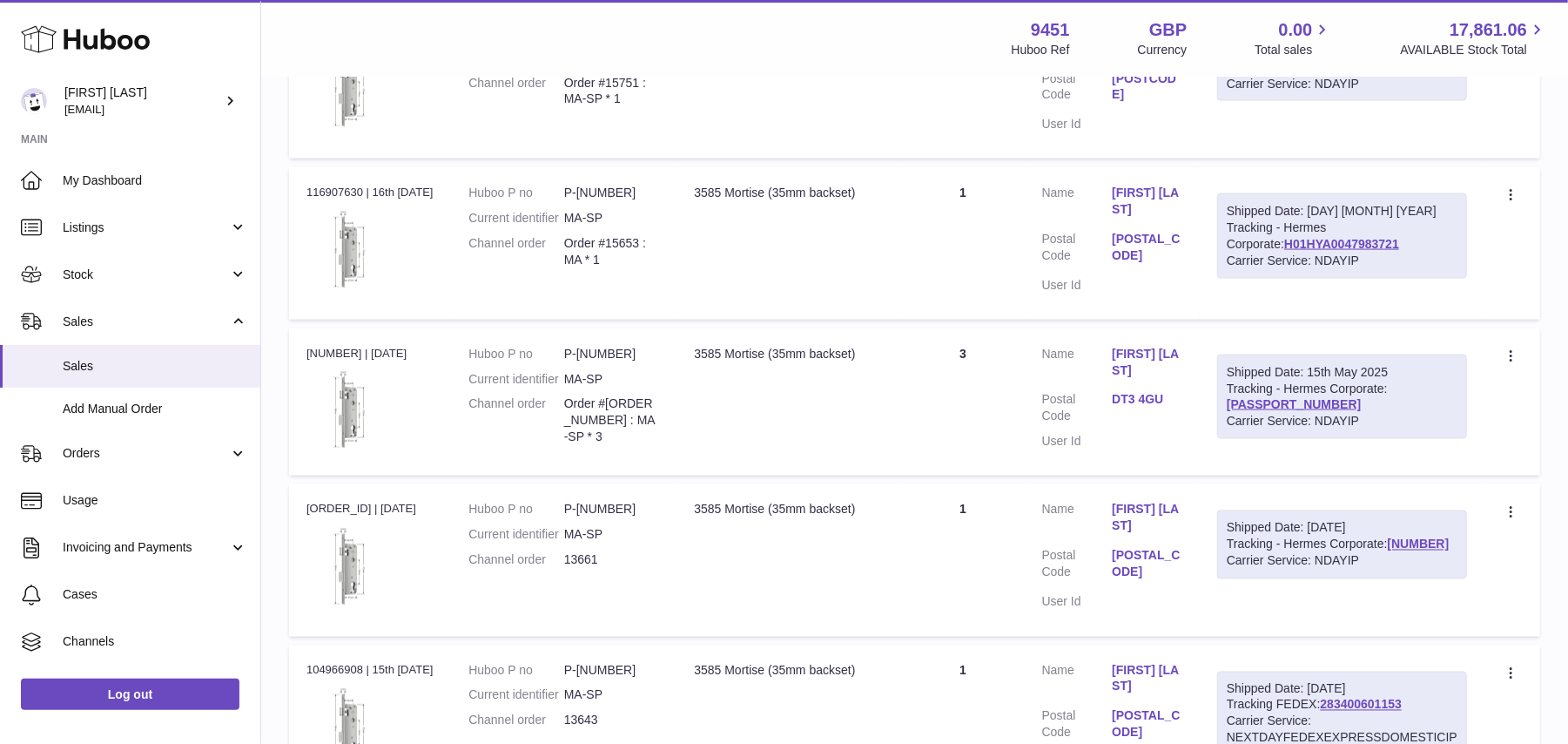 scroll, scrollTop: 1838, scrollLeft: 0, axis: vertical 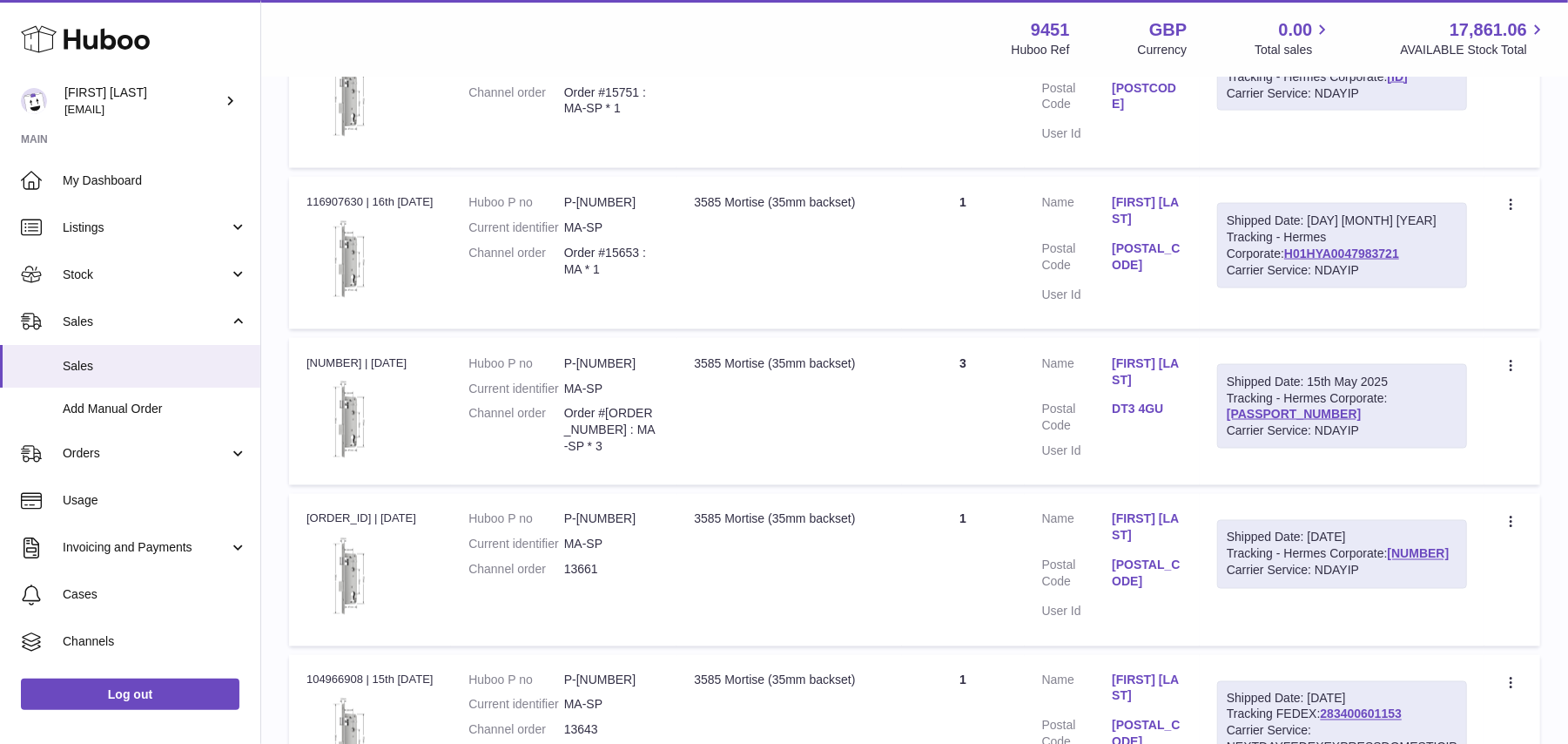 type on "*****" 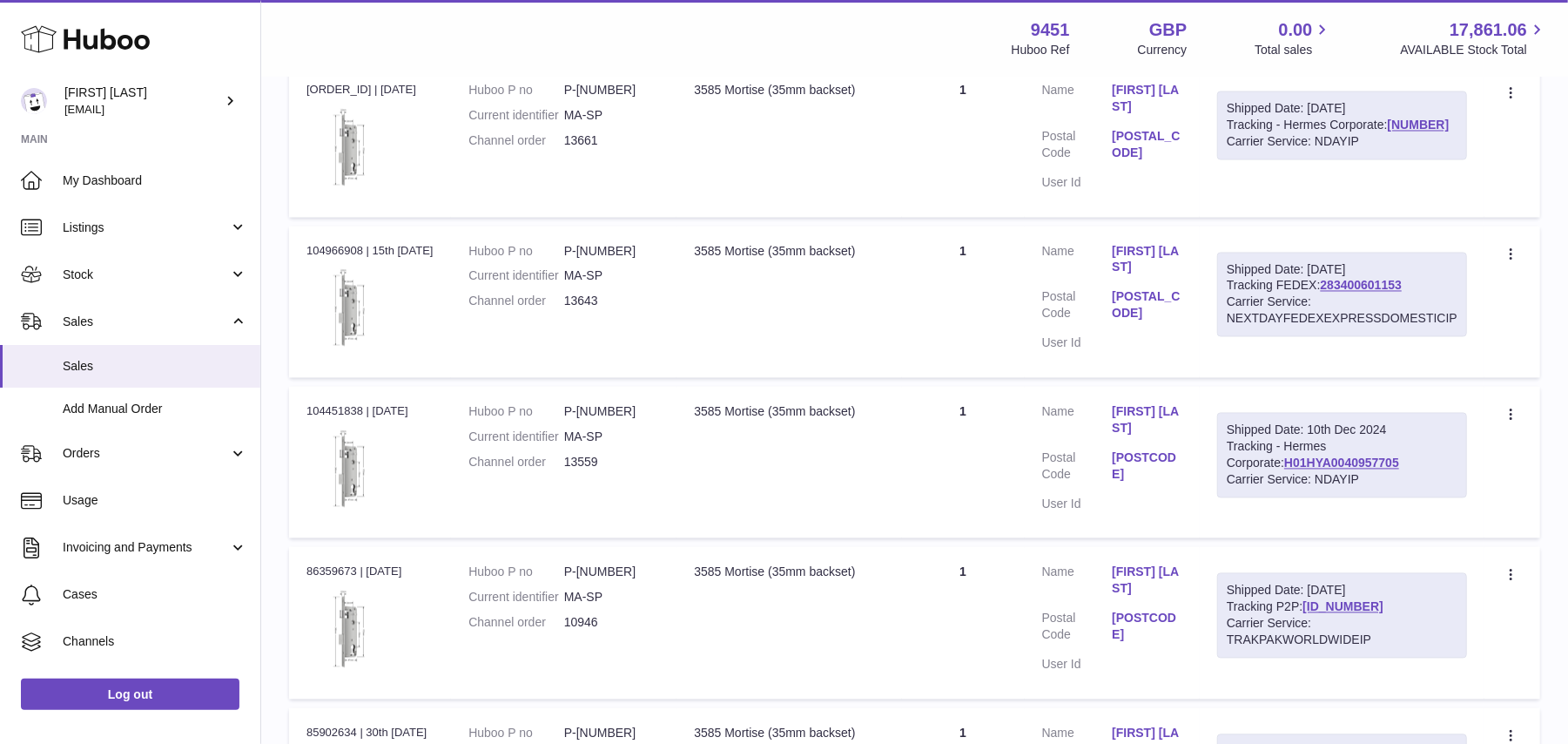 scroll, scrollTop: 2419, scrollLeft: 0, axis: vertical 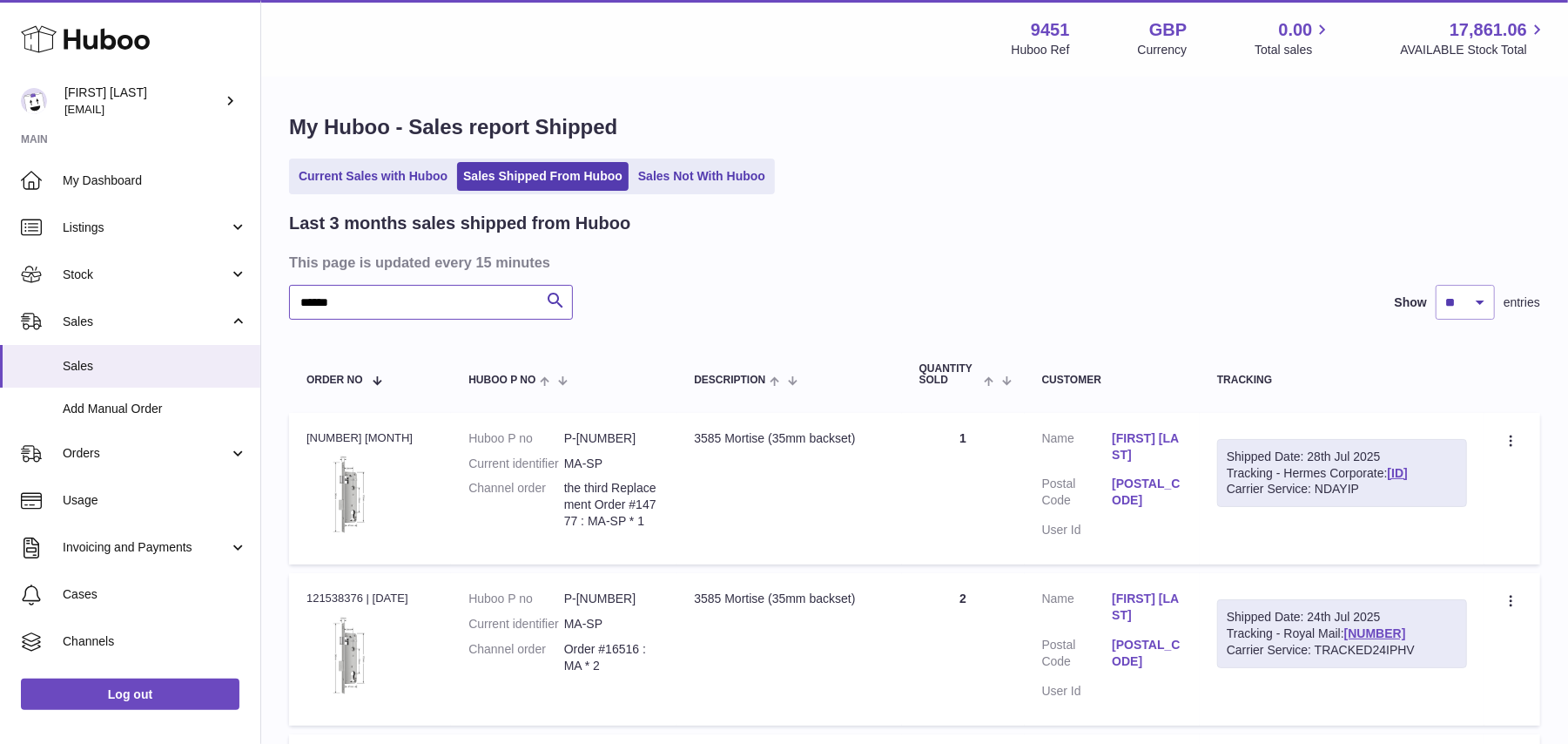 click on "*****" at bounding box center [431, 302] 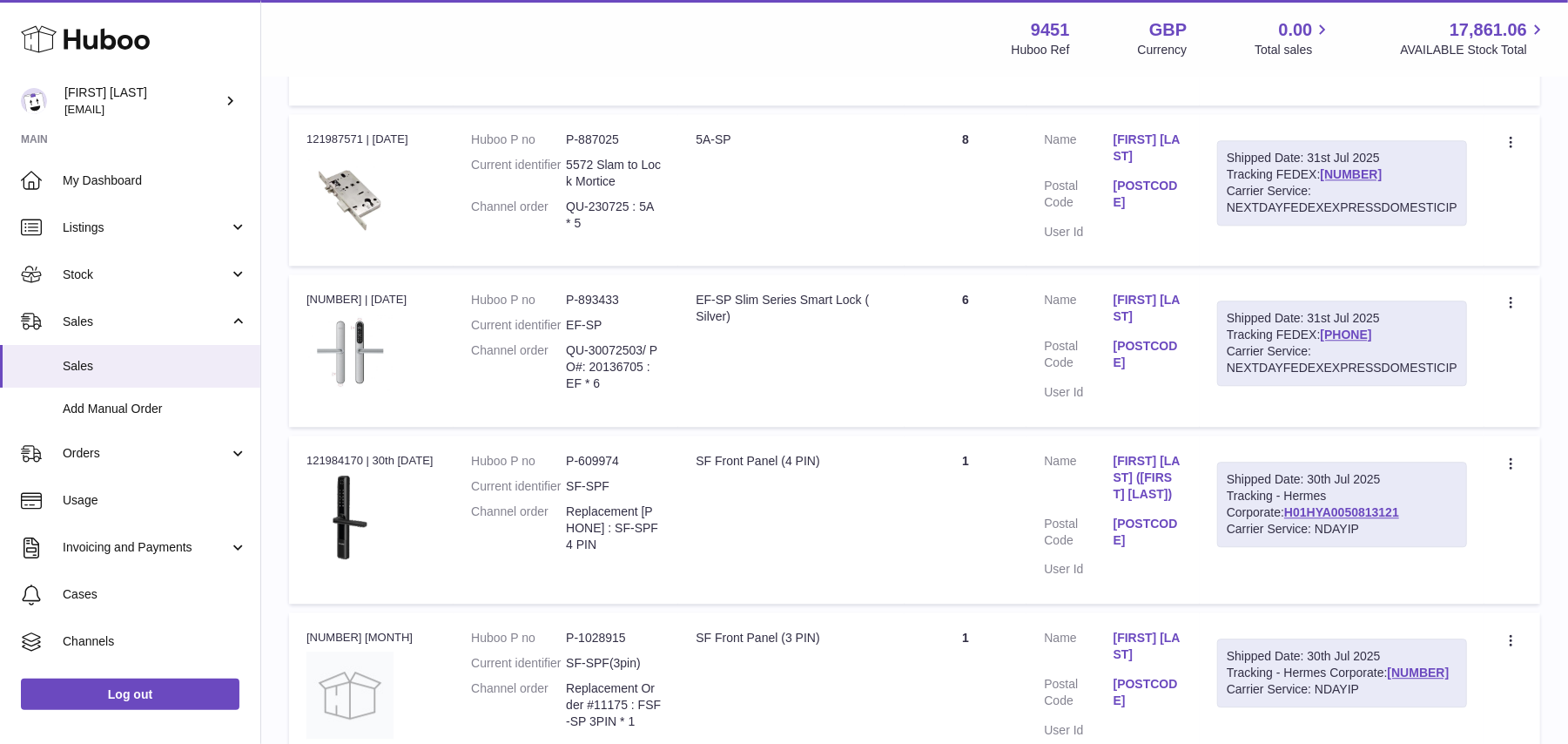 scroll, scrollTop: 8268, scrollLeft: 0, axis: vertical 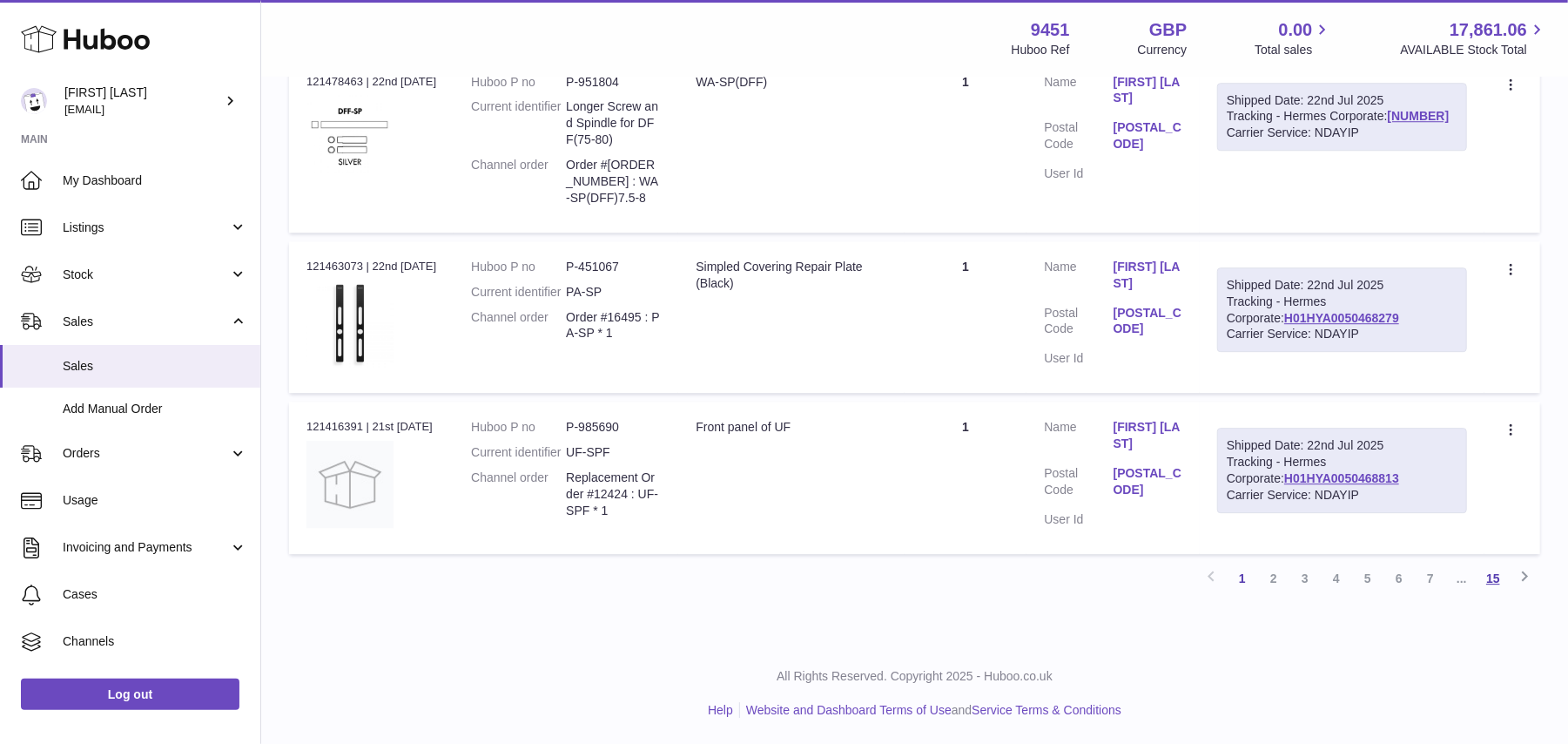 type 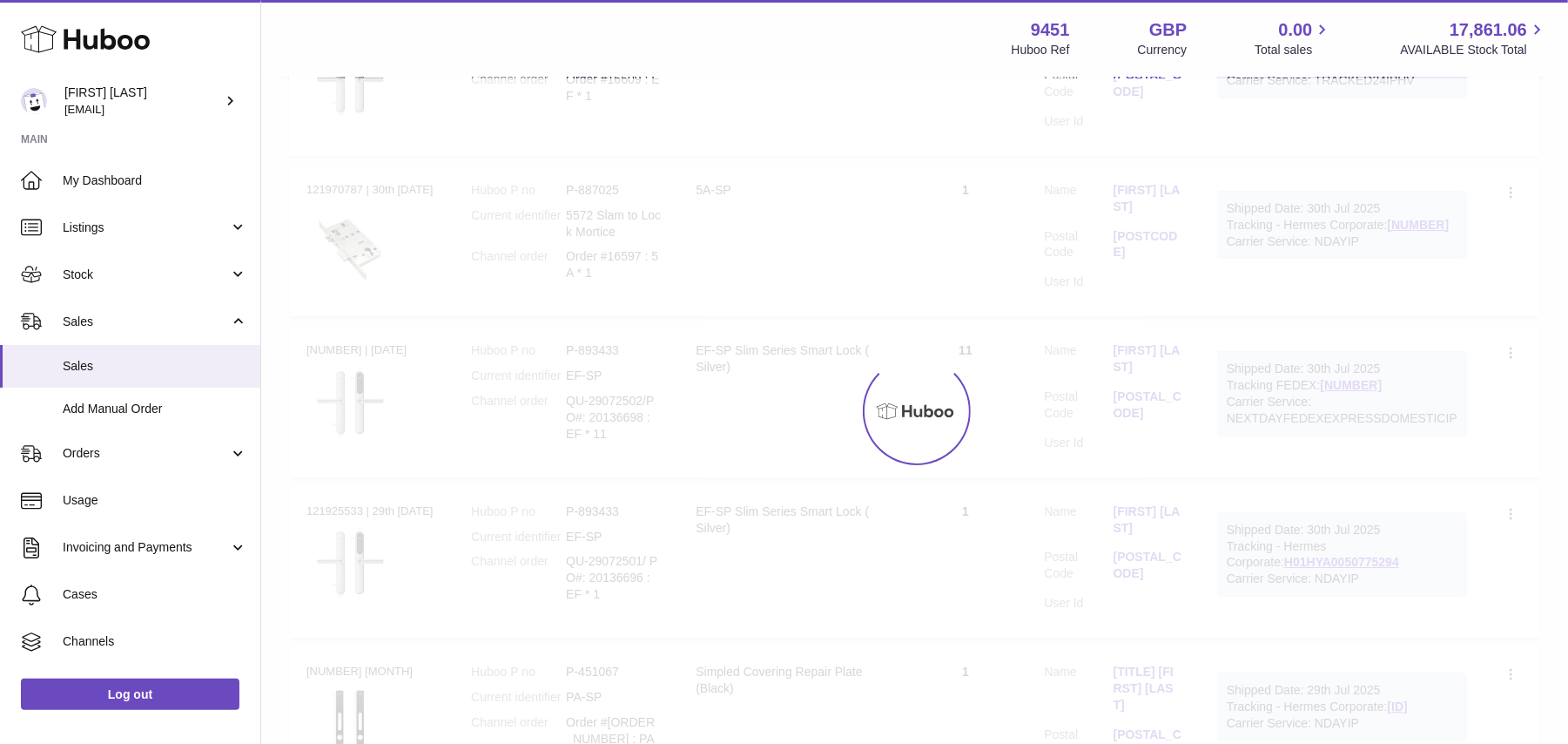scroll, scrollTop: 78, scrollLeft: 0, axis: vertical 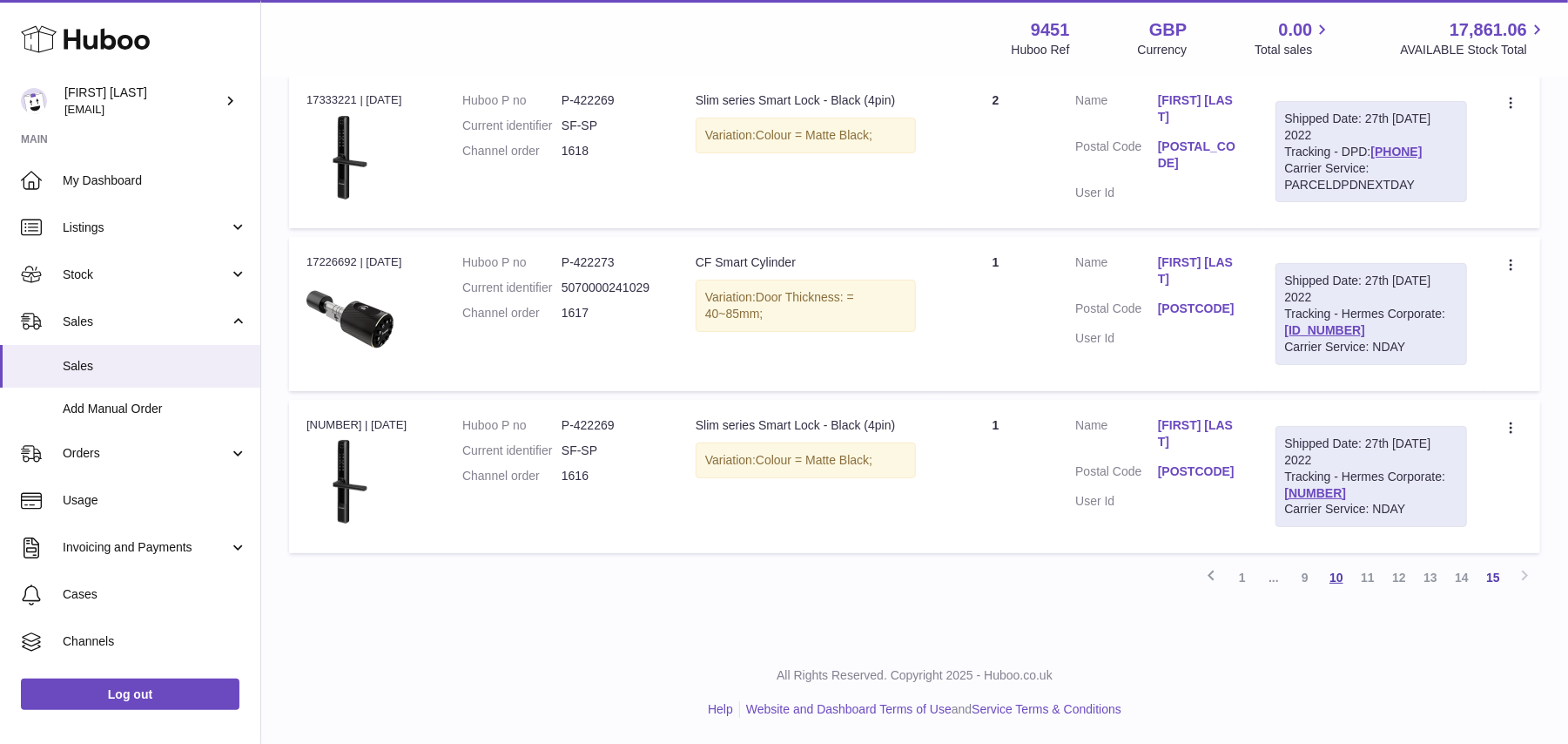 click on "10" at bounding box center [1336, 578] 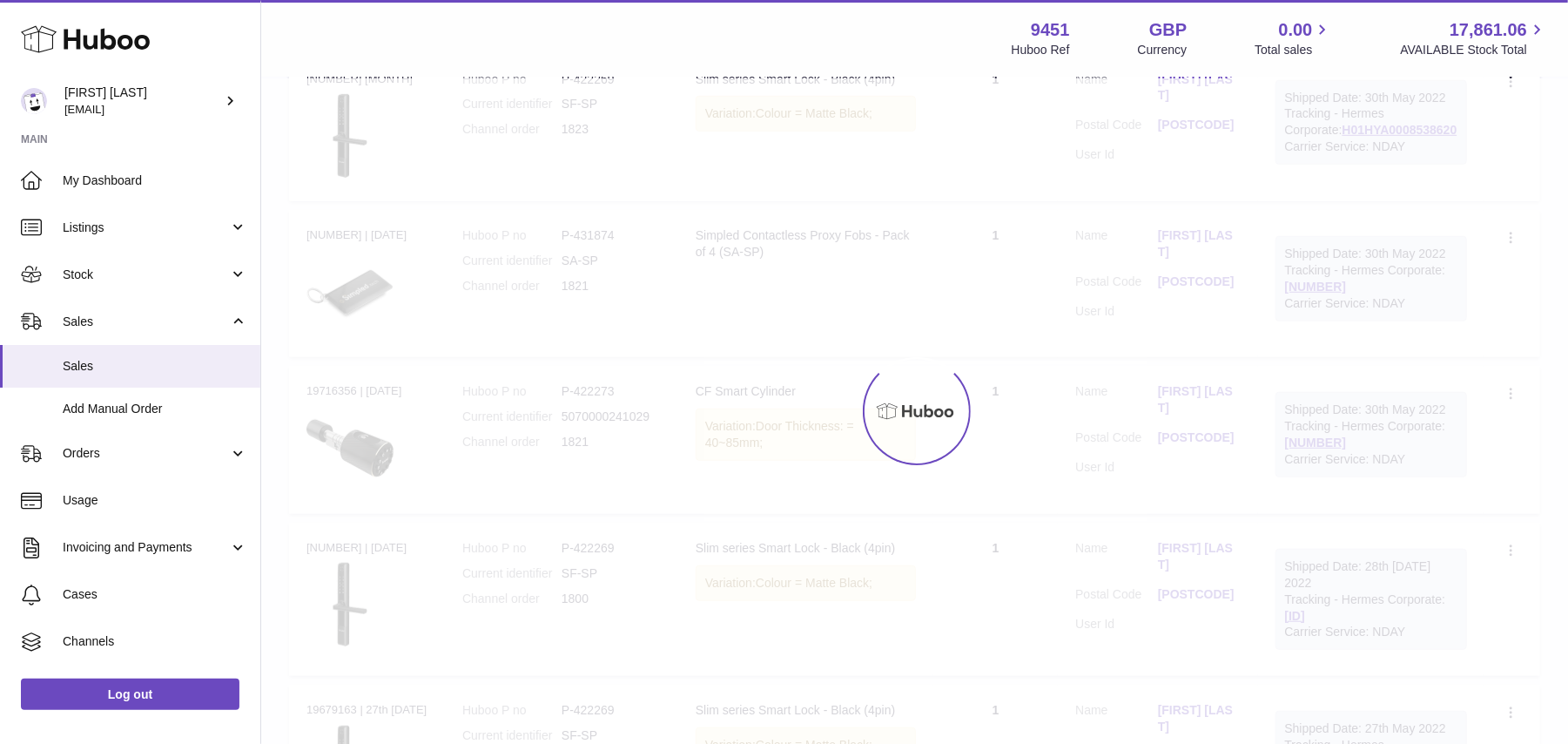 scroll, scrollTop: 78, scrollLeft: 0, axis: vertical 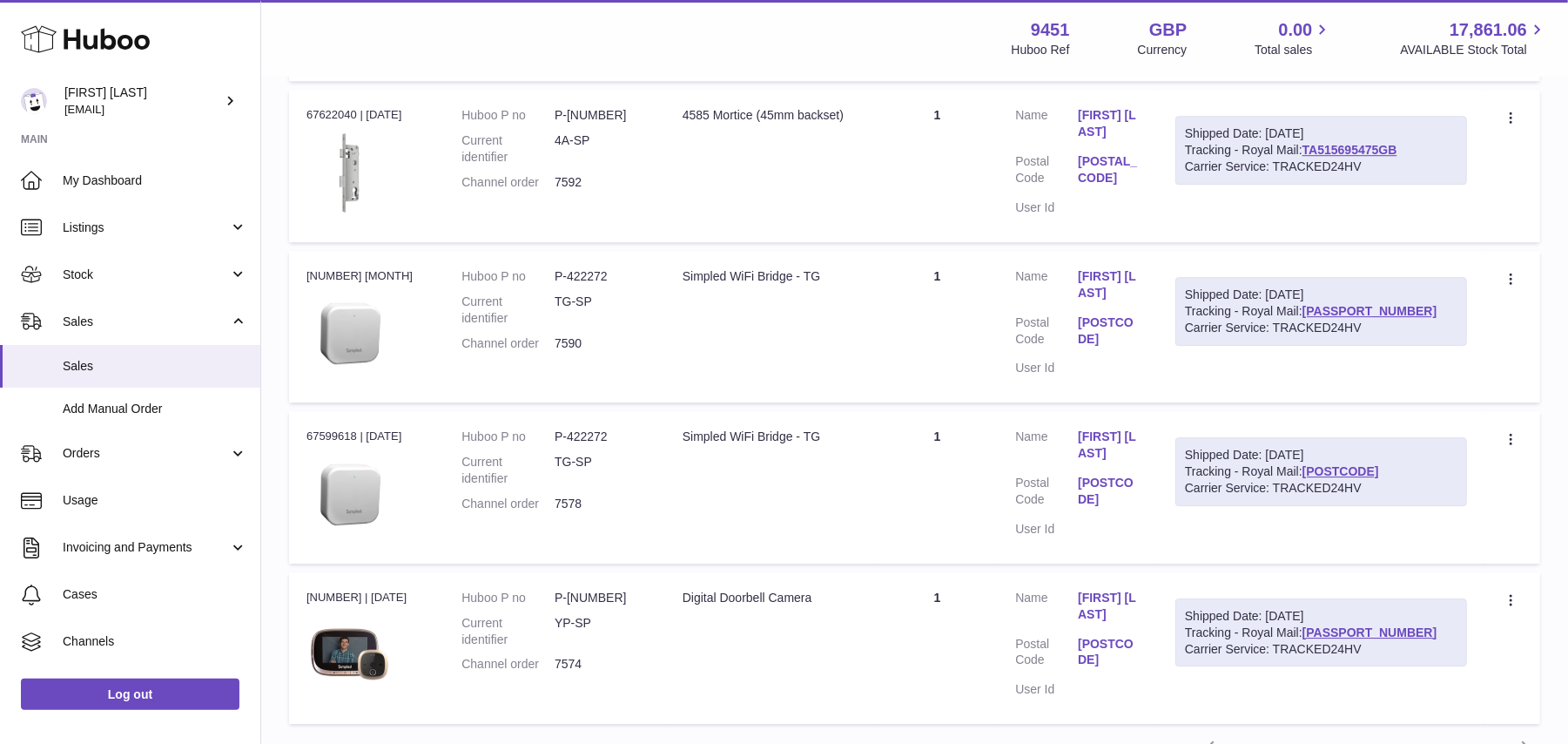 click on "8" at bounding box center [1305, 748] 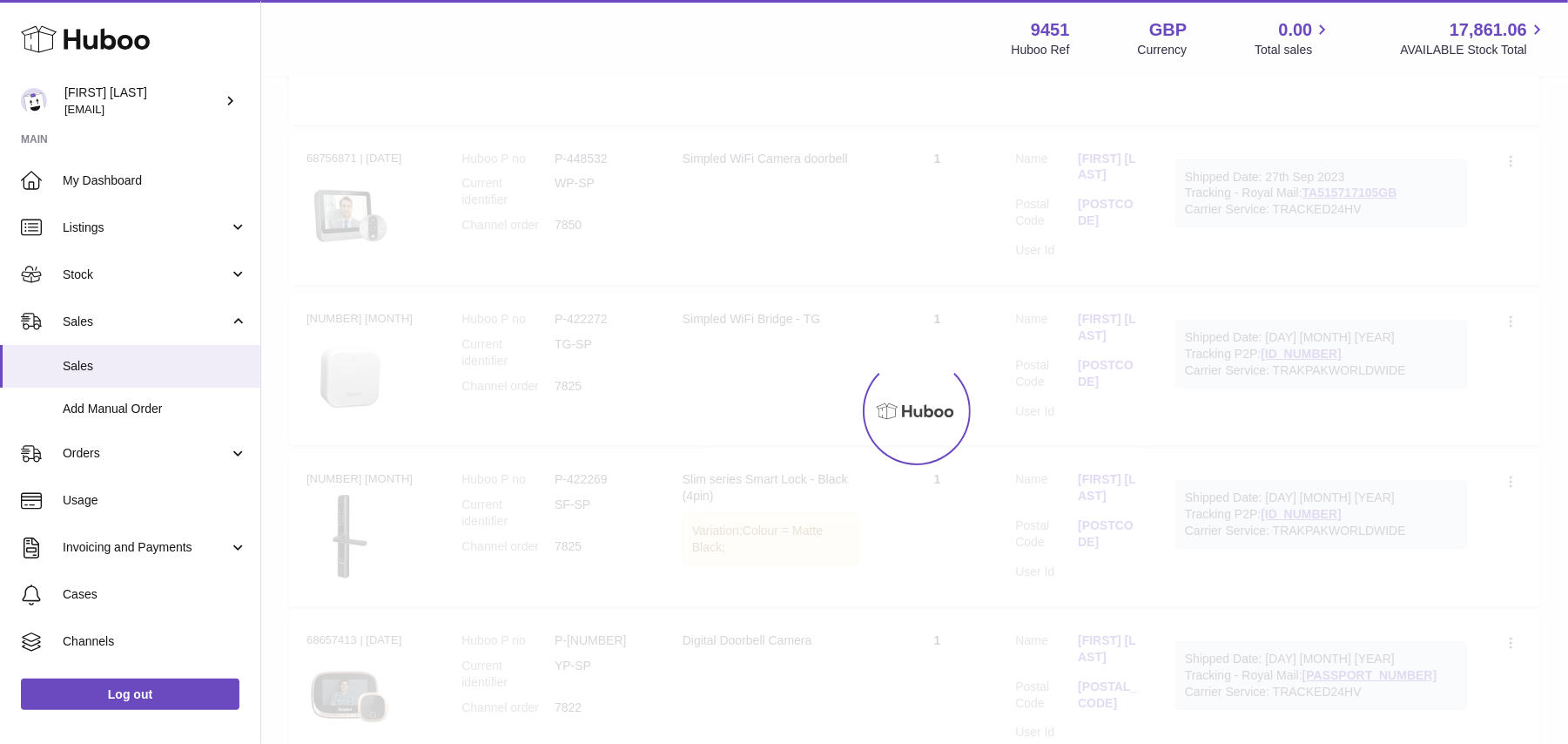 scroll, scrollTop: 78, scrollLeft: 0, axis: vertical 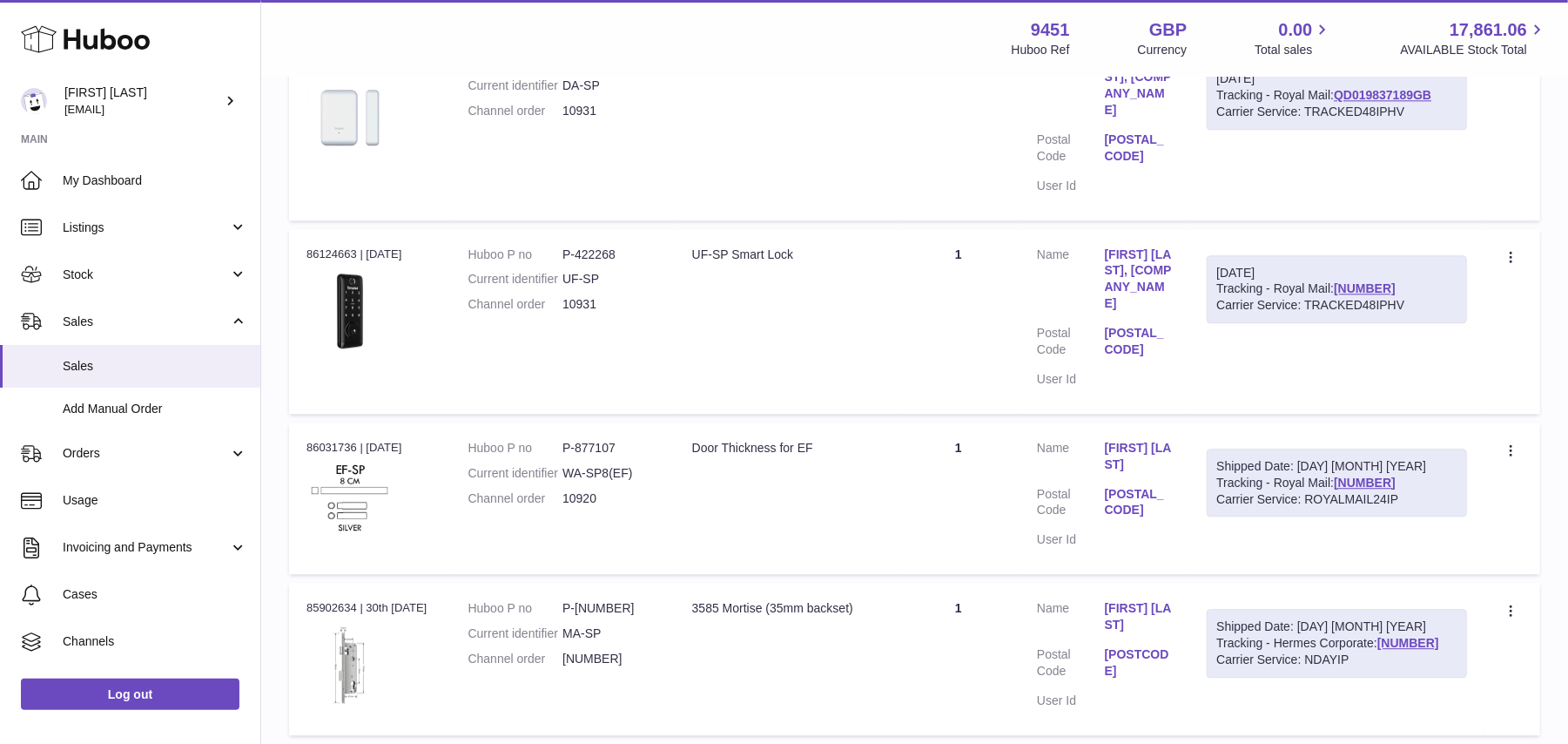 click on "6" at bounding box center [1305, 760] 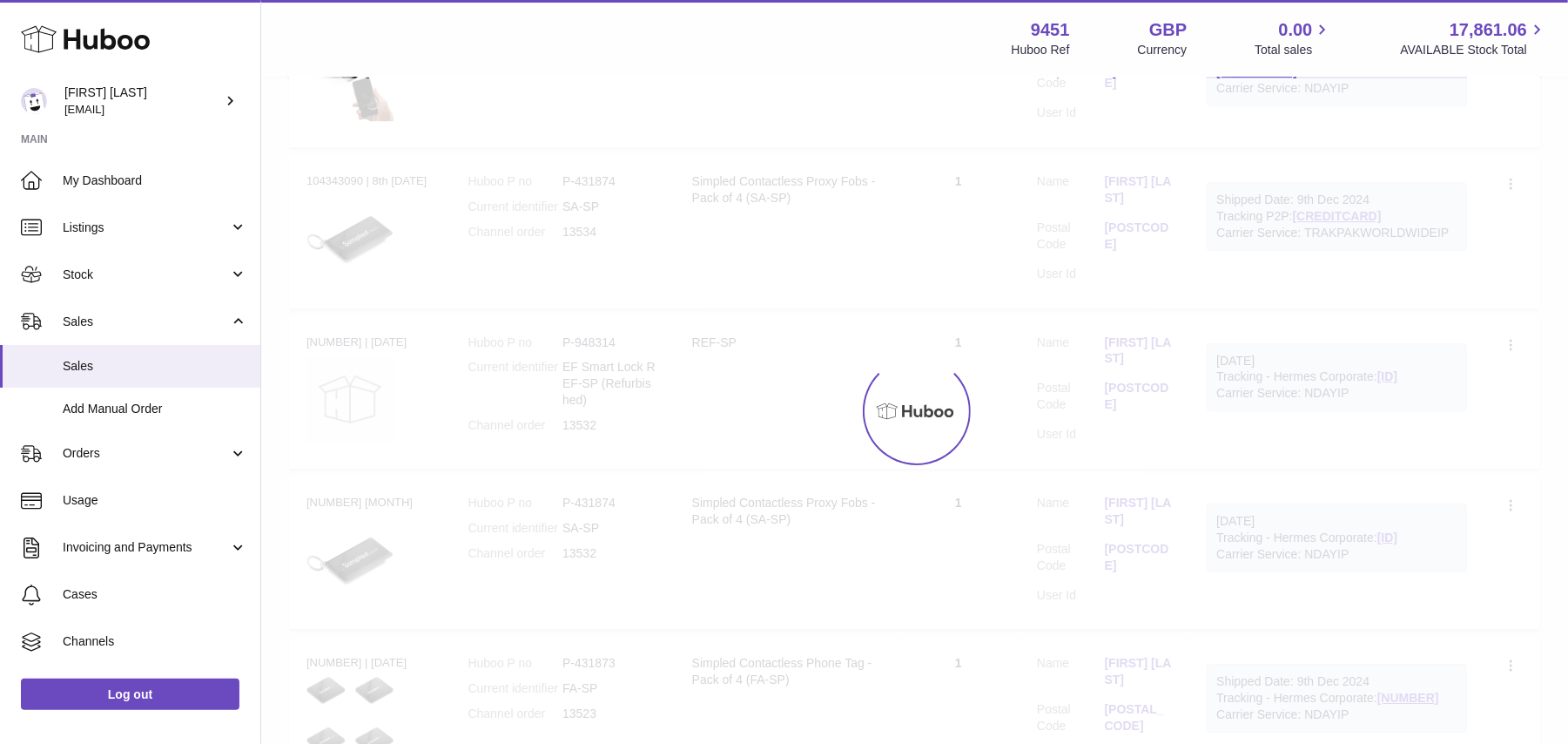 scroll, scrollTop: 78, scrollLeft: 0, axis: vertical 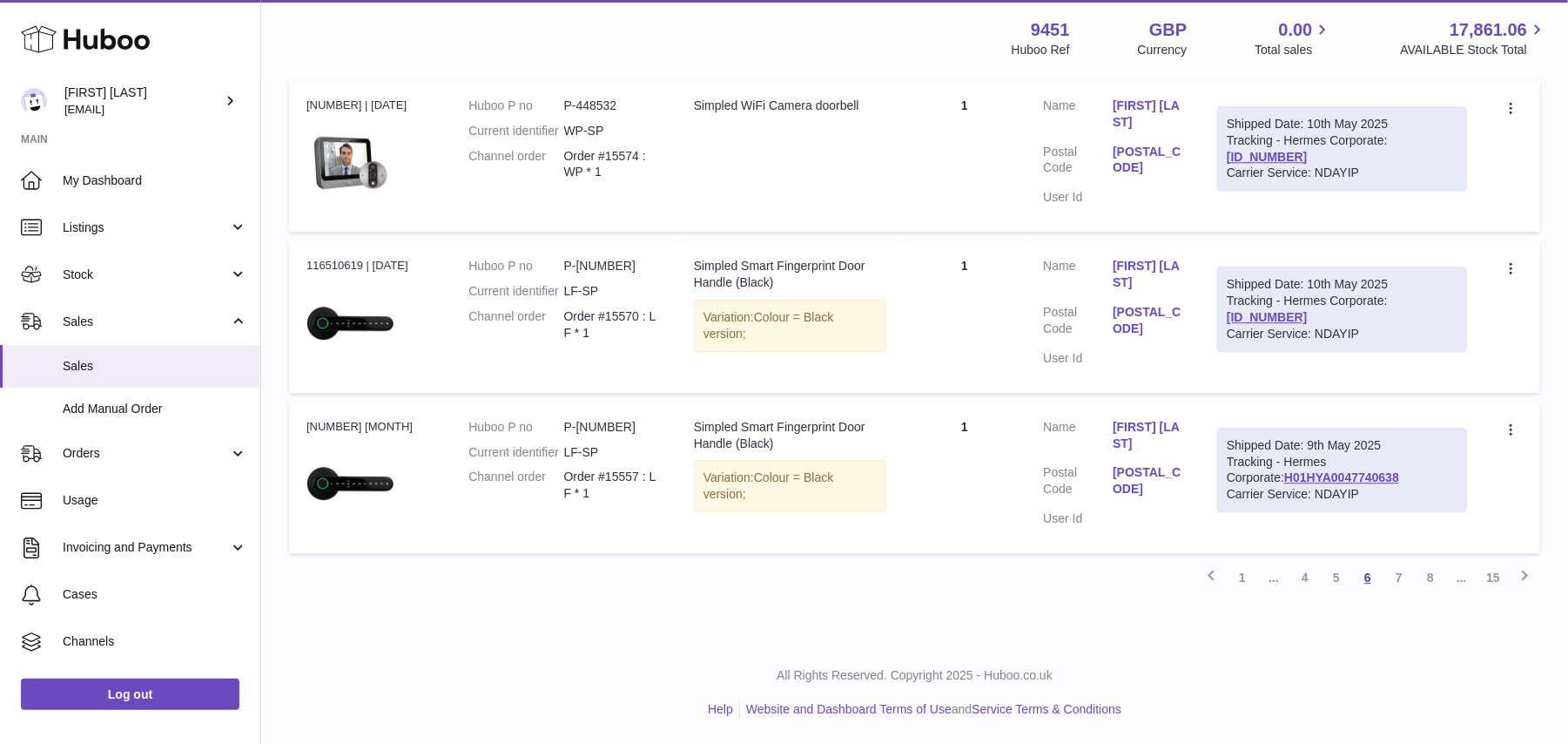 click on "6" at bounding box center [1368, 578] 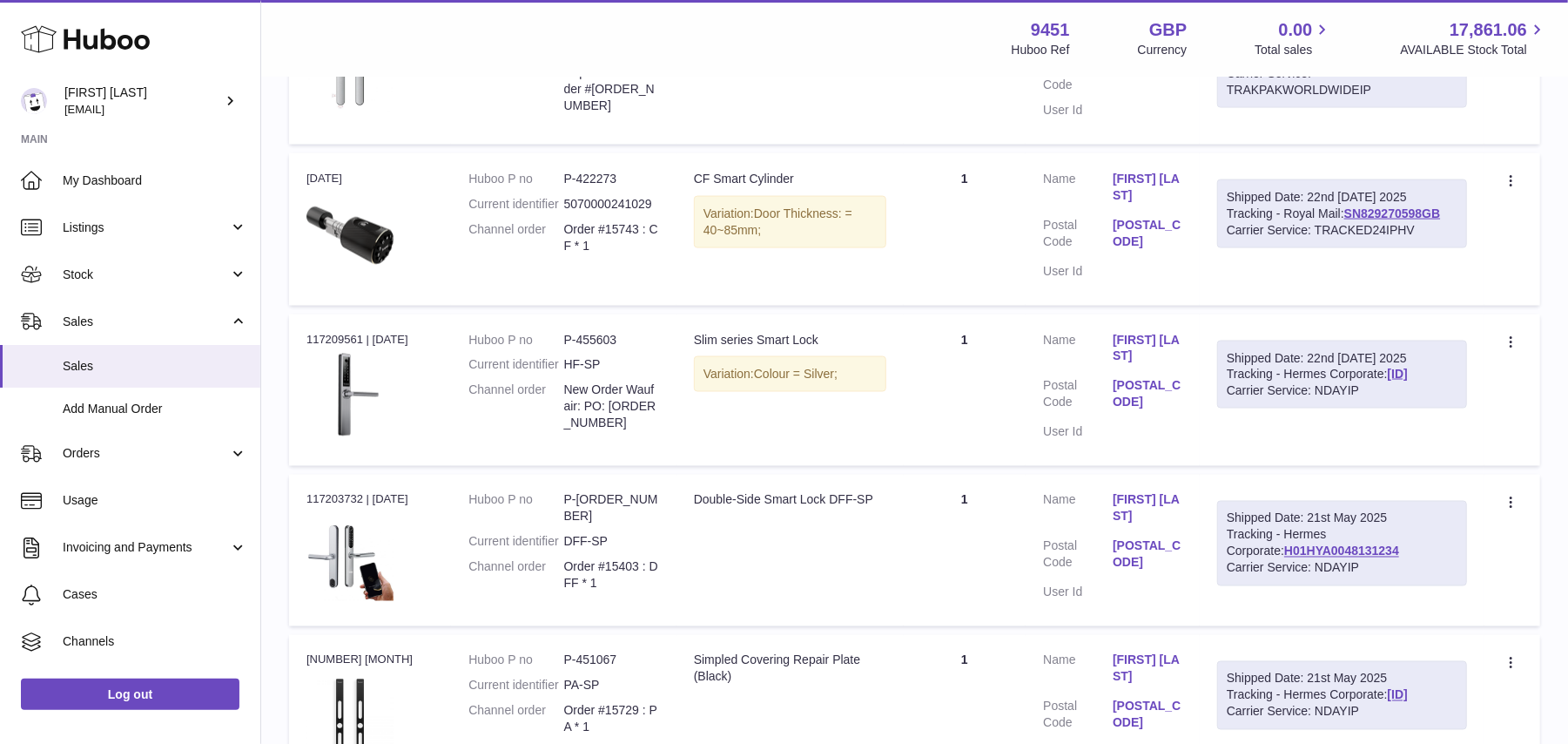 scroll, scrollTop: 78, scrollLeft: 0, axis: vertical 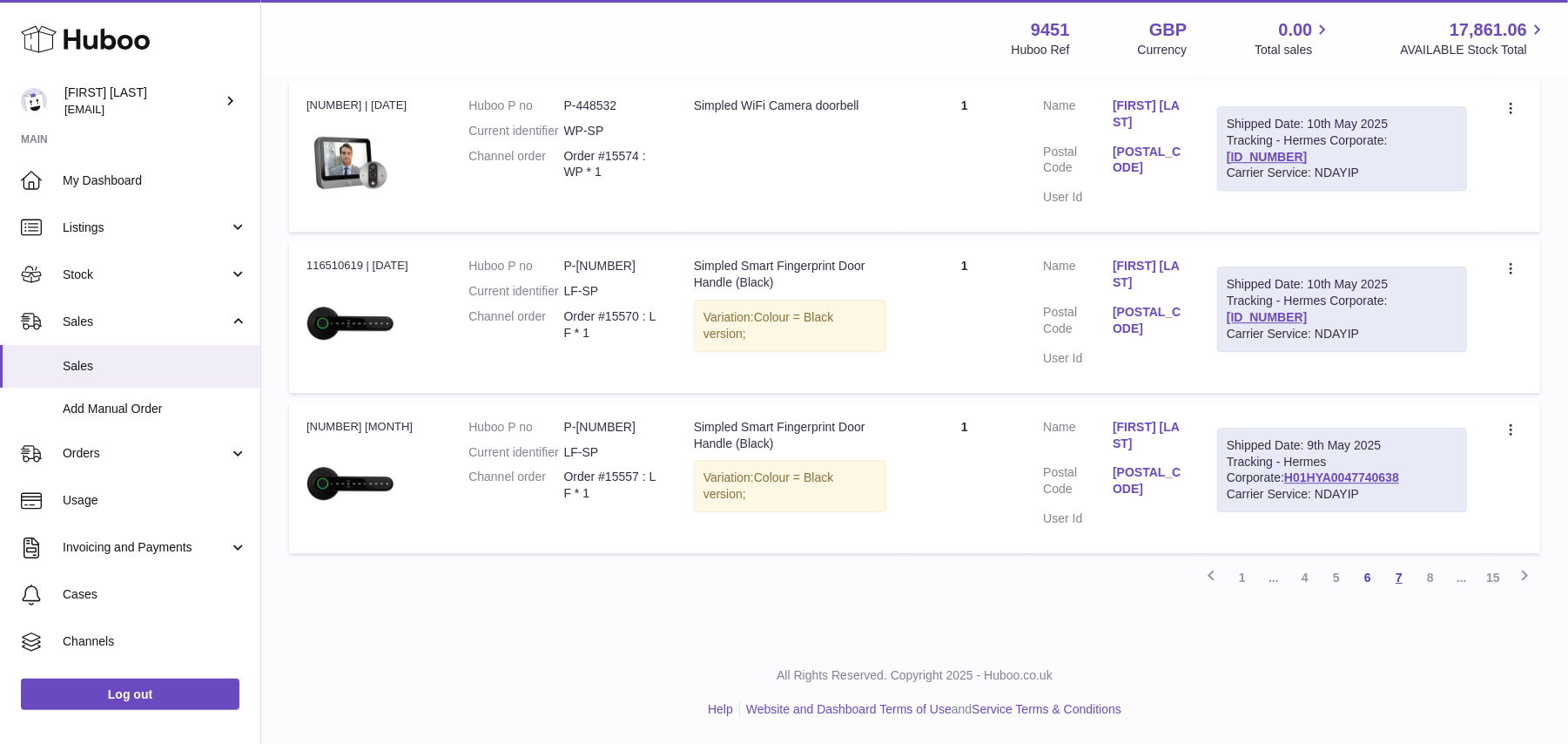 click on "7" at bounding box center (1399, 578) 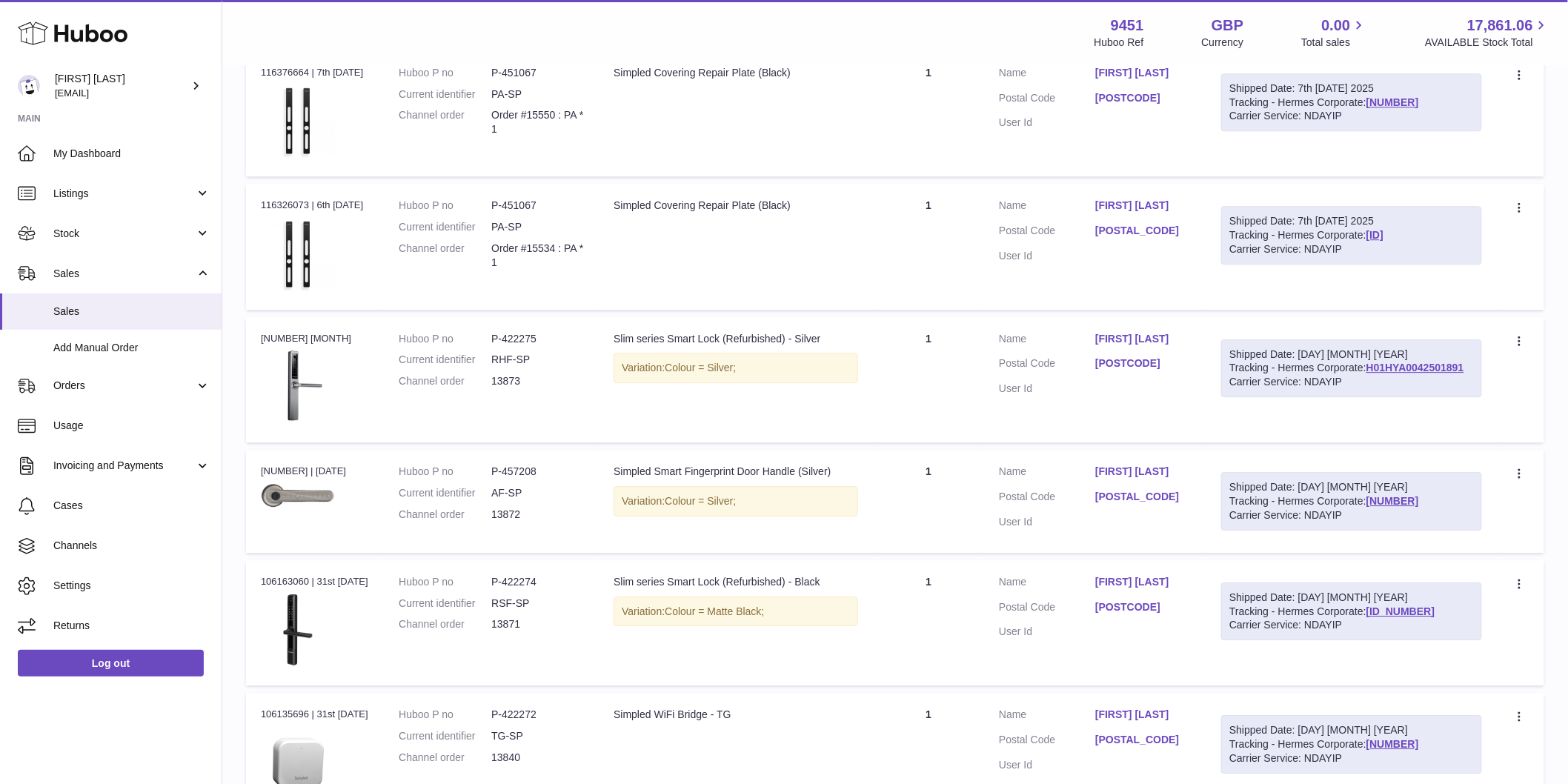 scroll, scrollTop: 1384, scrollLeft: 0, axis: vertical 